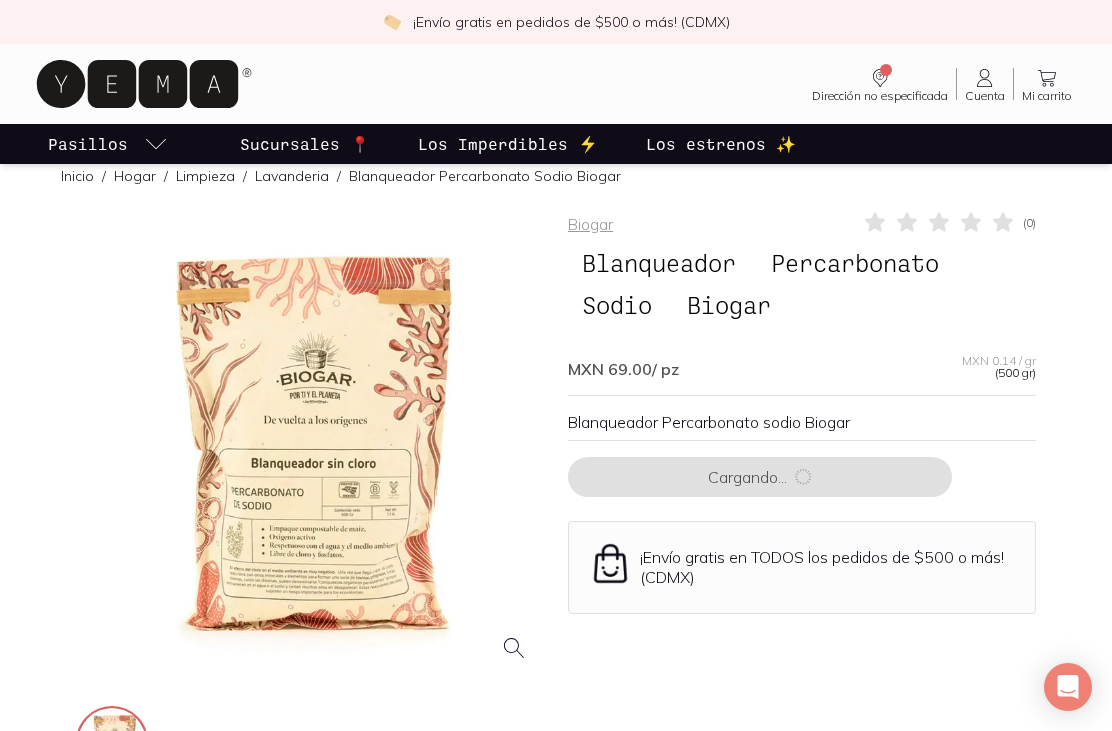 scroll, scrollTop: 23, scrollLeft: 0, axis: vertical 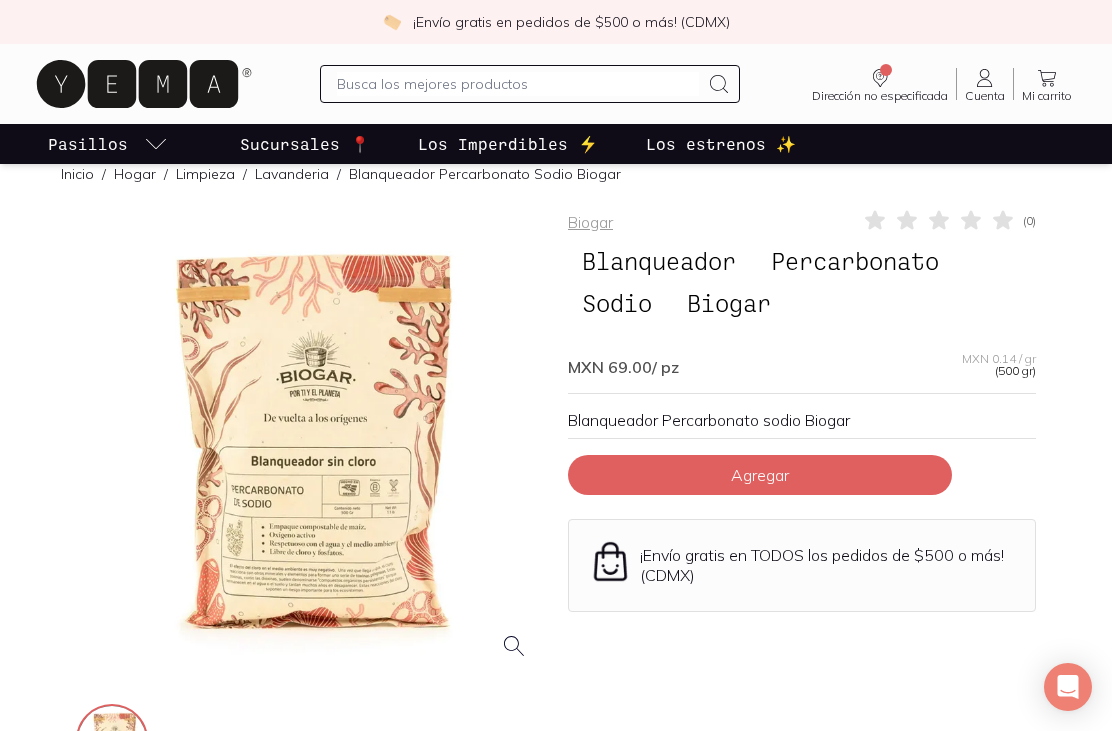 click at bounding box center [310, 442] 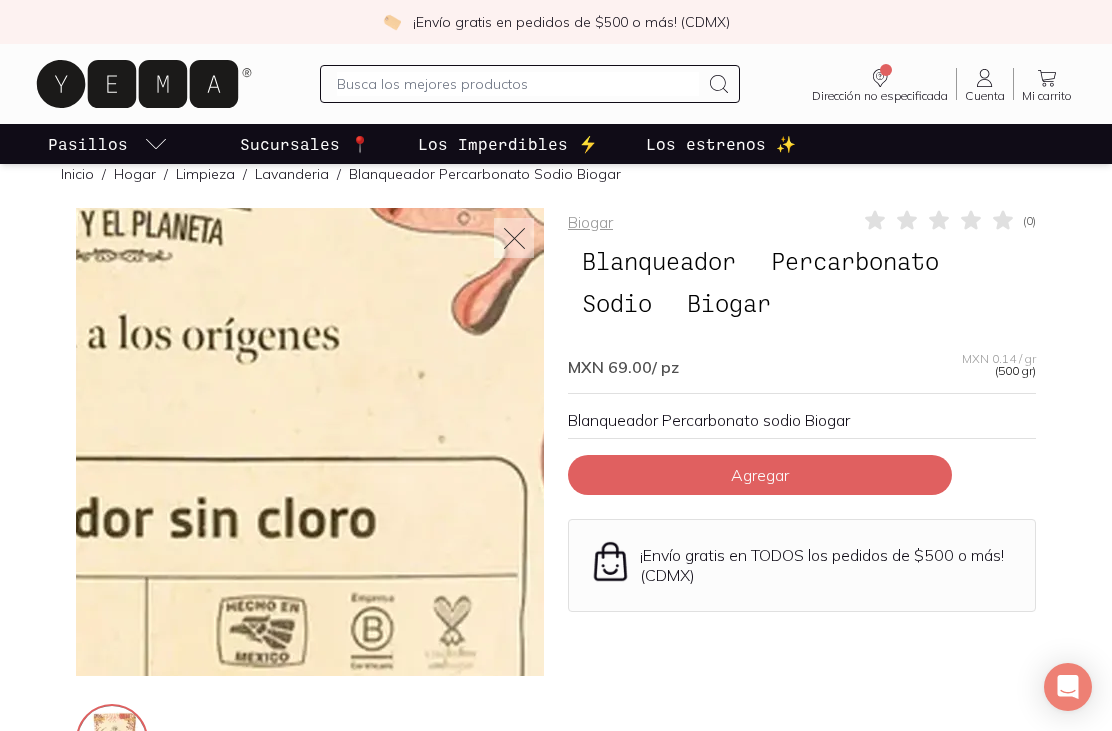 click on "MXN 0.14 / gr" at bounding box center (999, 359) 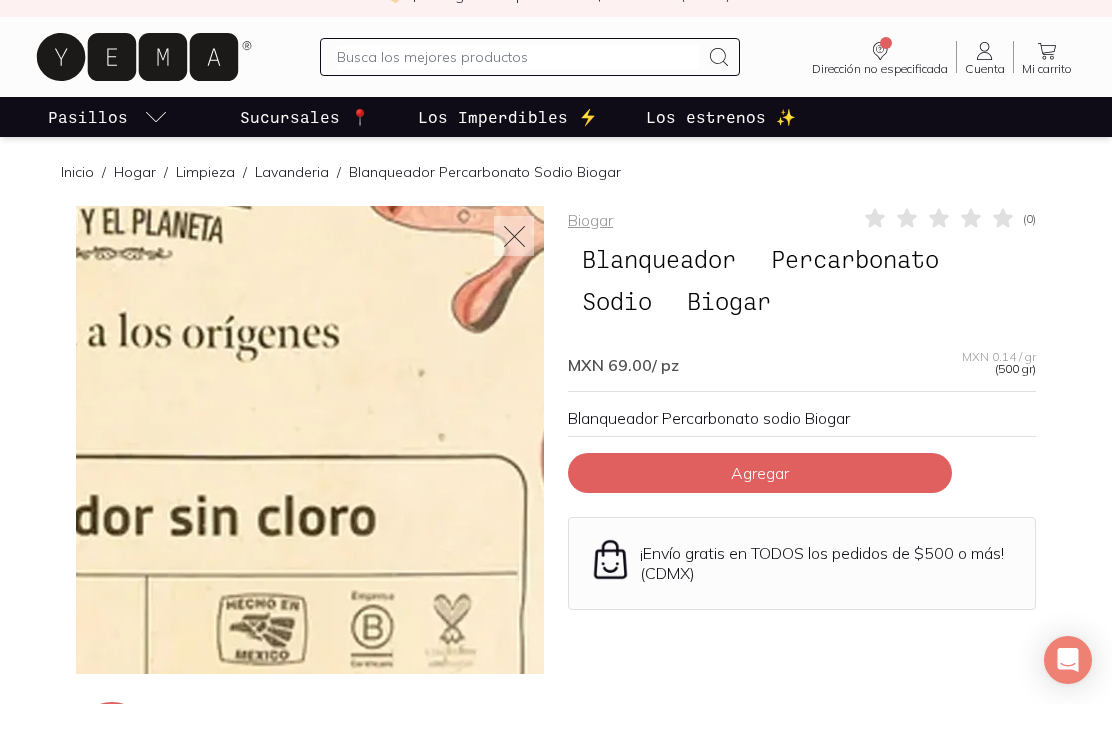 scroll, scrollTop: 31, scrollLeft: 0, axis: vertical 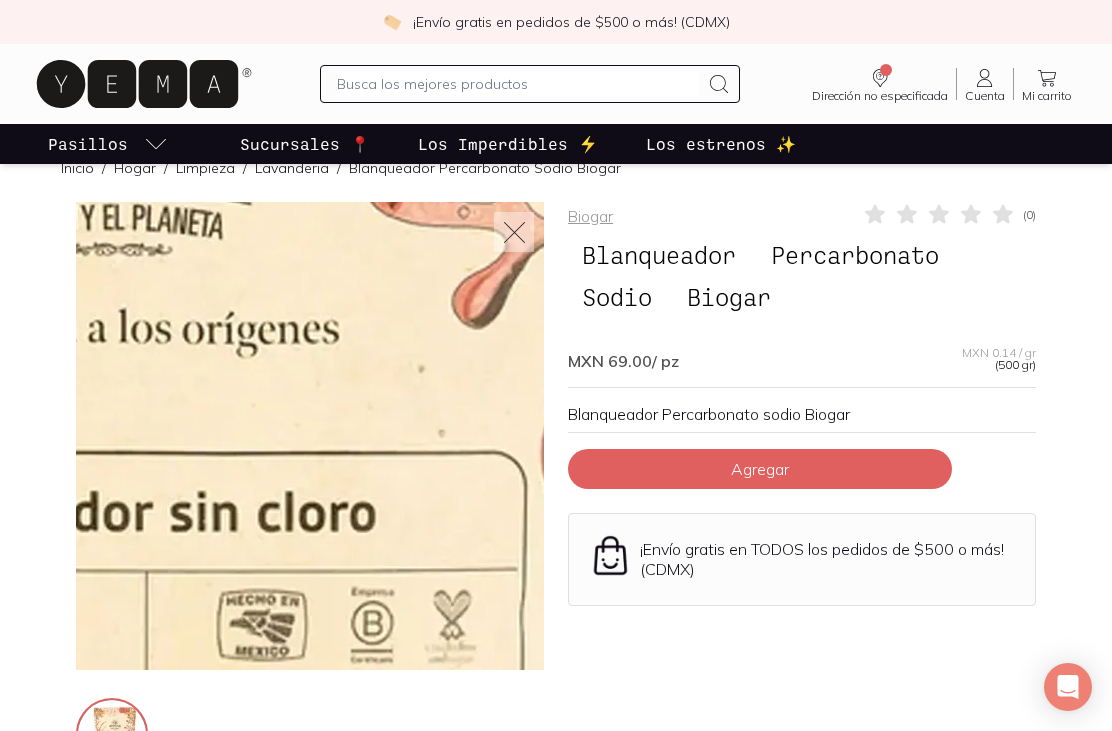click at bounding box center (514, 232) 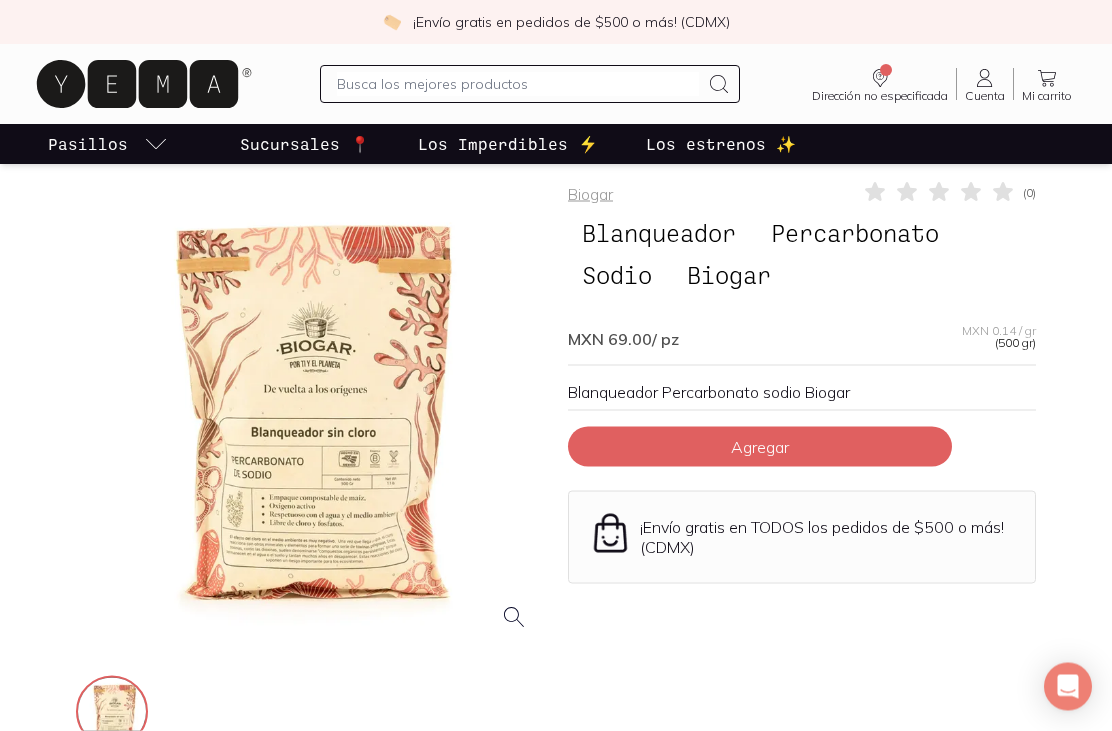 scroll, scrollTop: 0, scrollLeft: 0, axis: both 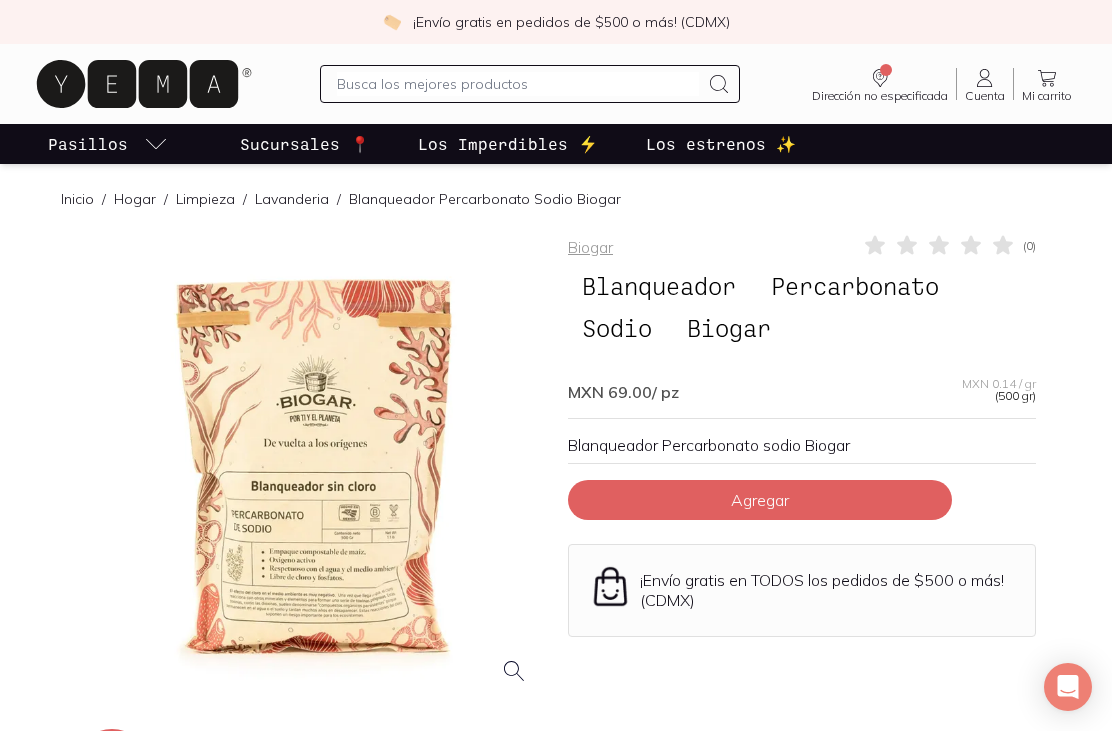 click on "Sucursales 📍" at bounding box center (305, 144) 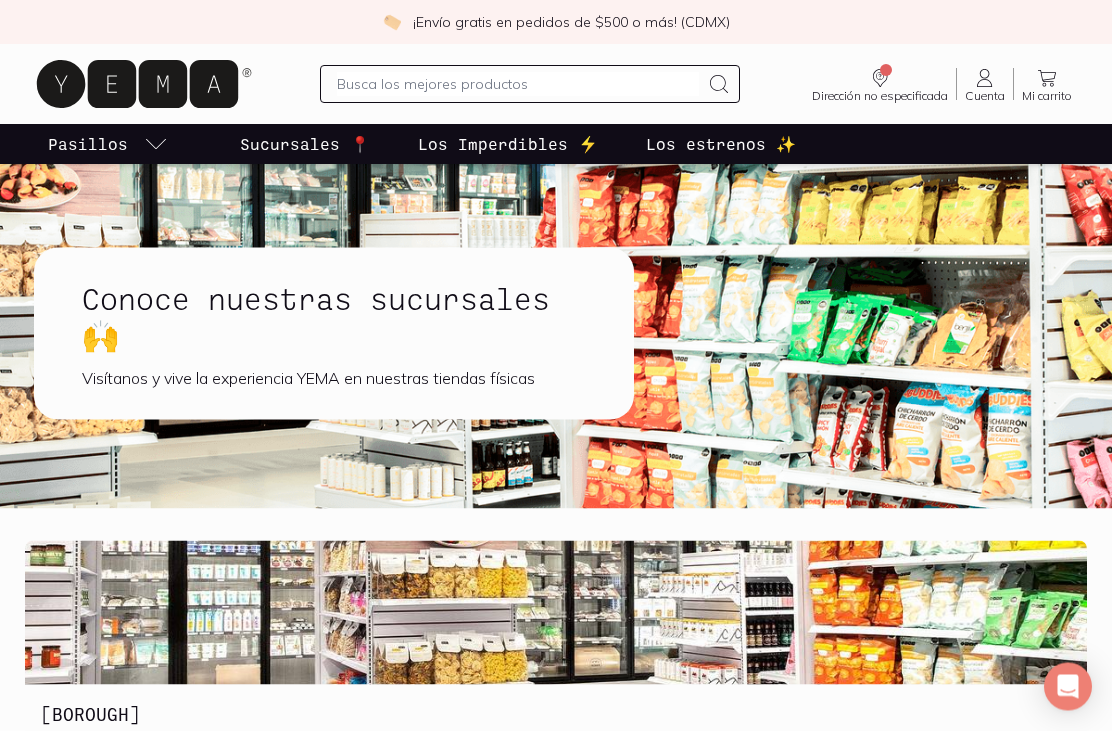 scroll, scrollTop: 8, scrollLeft: 0, axis: vertical 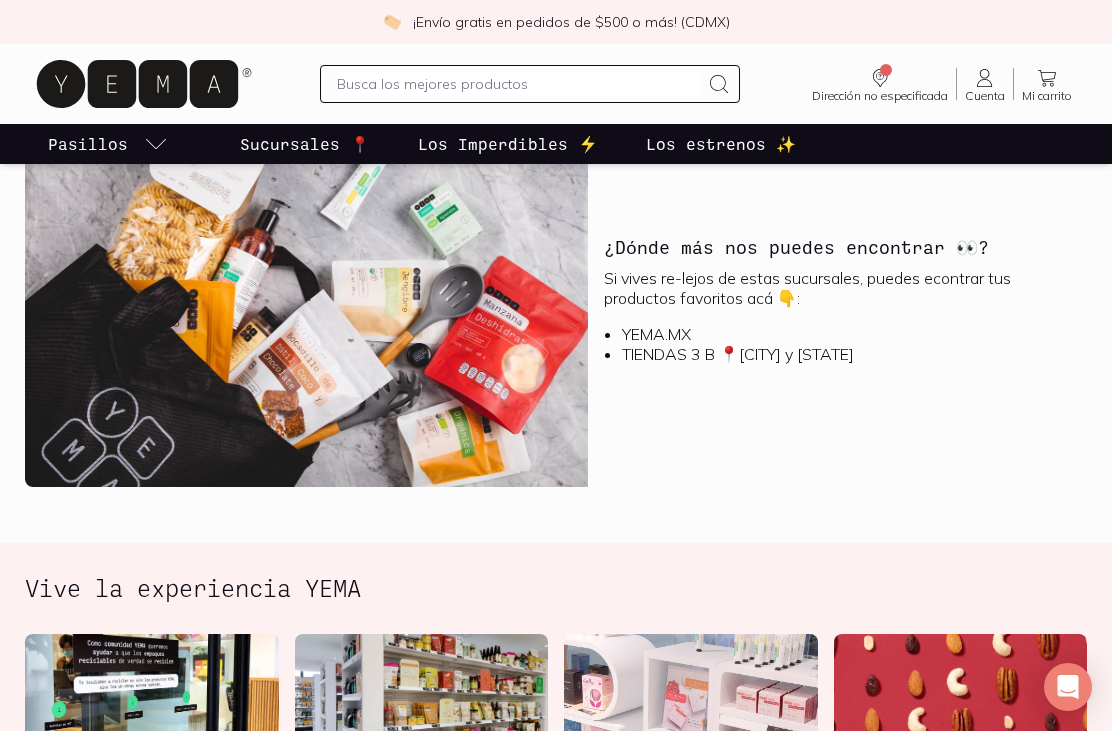 click on "TIENDAS 3 B 📍[CITY] y [STATE]" at bounding box center [846, 354] 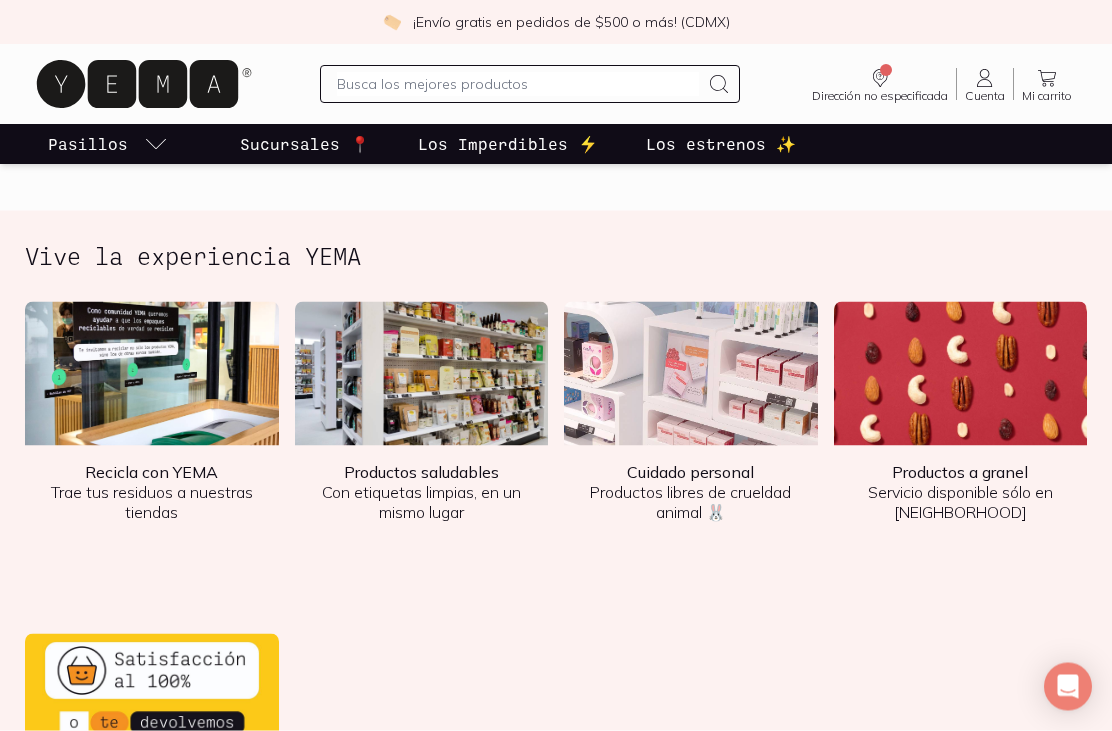 scroll, scrollTop: 2475, scrollLeft: 0, axis: vertical 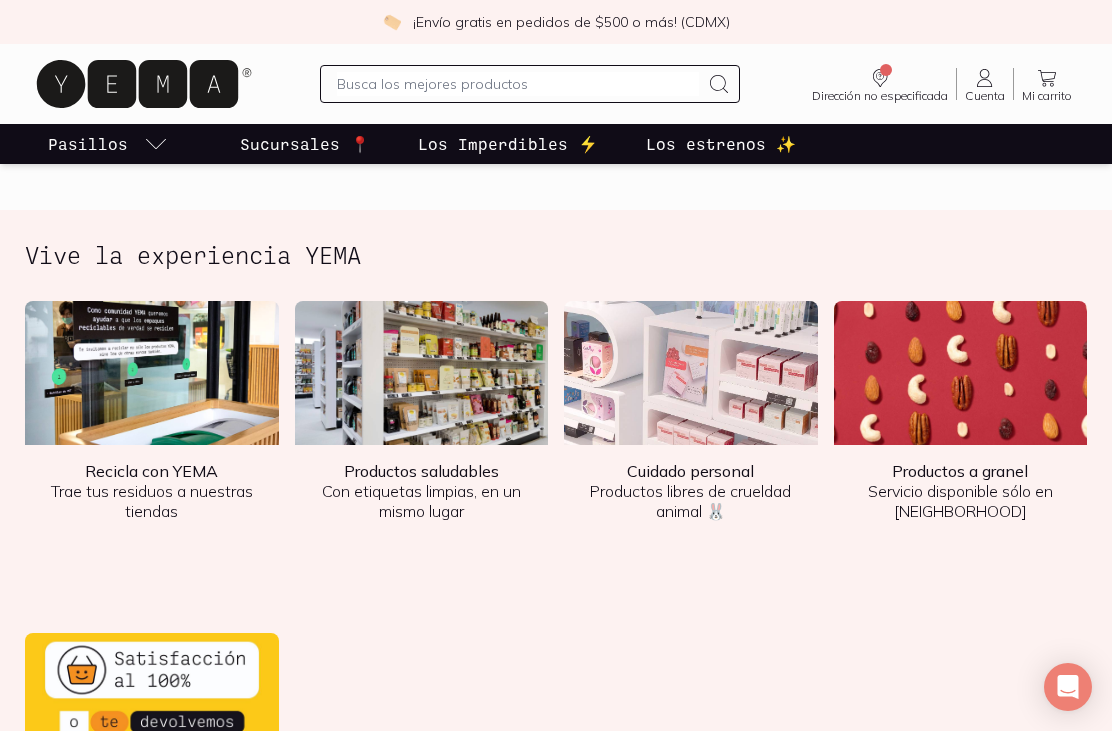 click at bounding box center (961, 373) 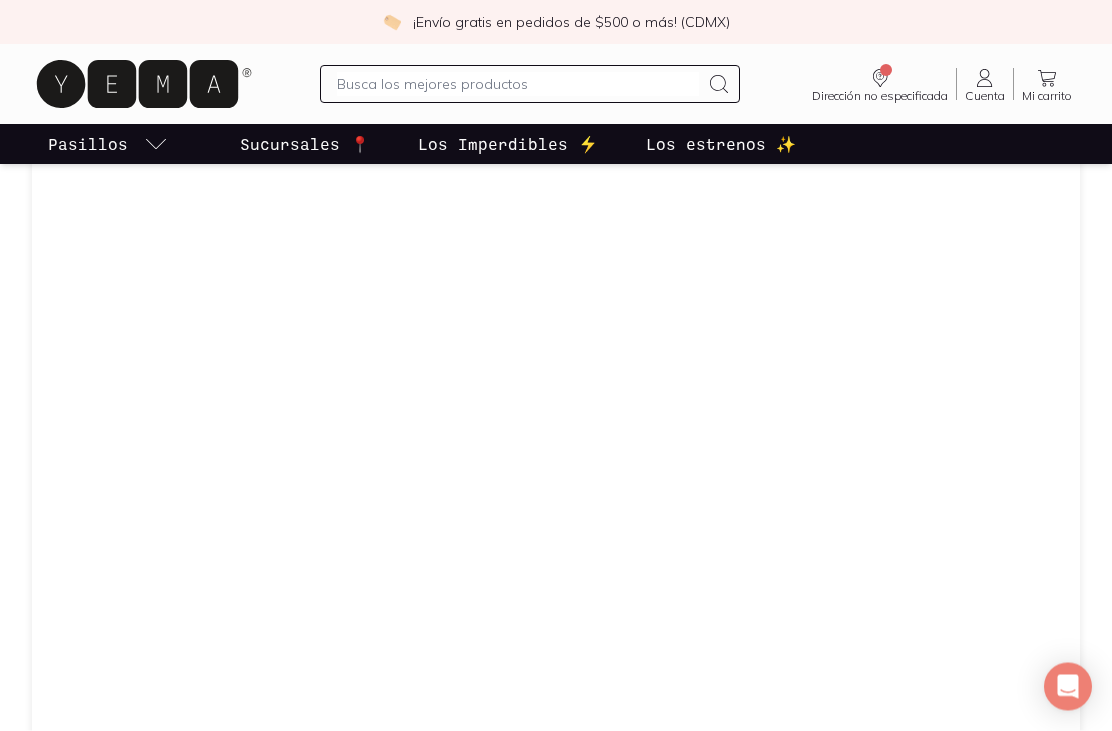 scroll, scrollTop: 1389, scrollLeft: 0, axis: vertical 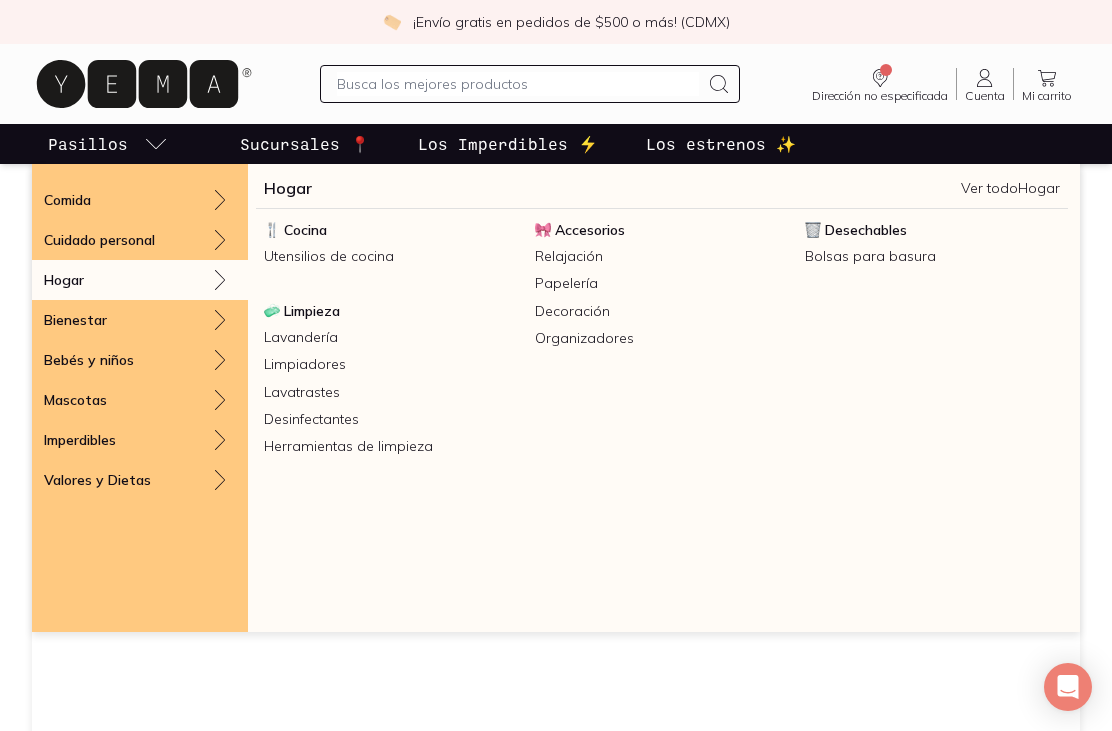 click on "Limpiadores" at bounding box center [391, 364] 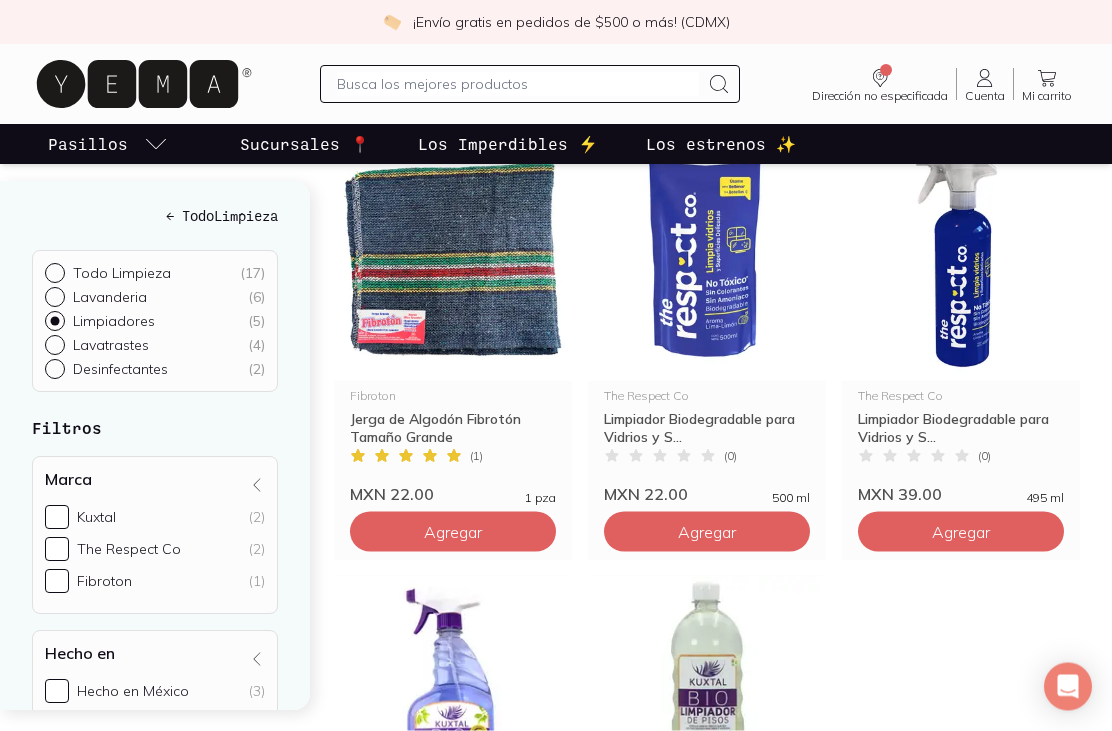 scroll, scrollTop: 0, scrollLeft: 0, axis: both 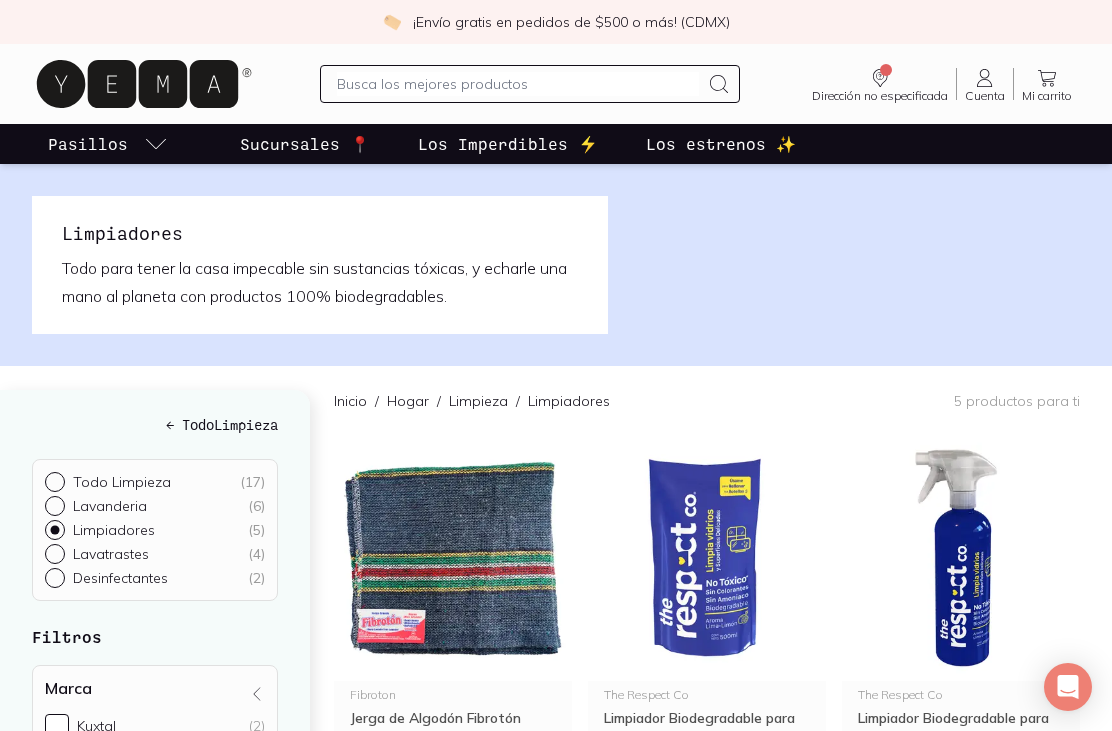 click at bounding box center (517, 84) 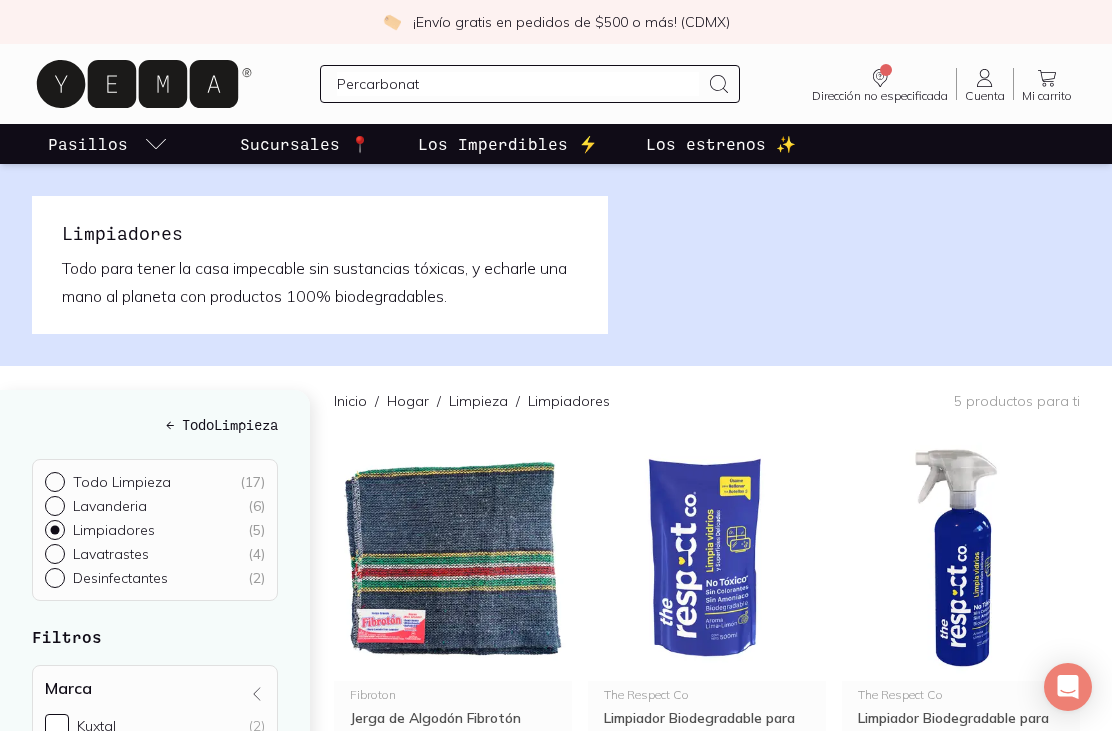 type on "Percarbonato" 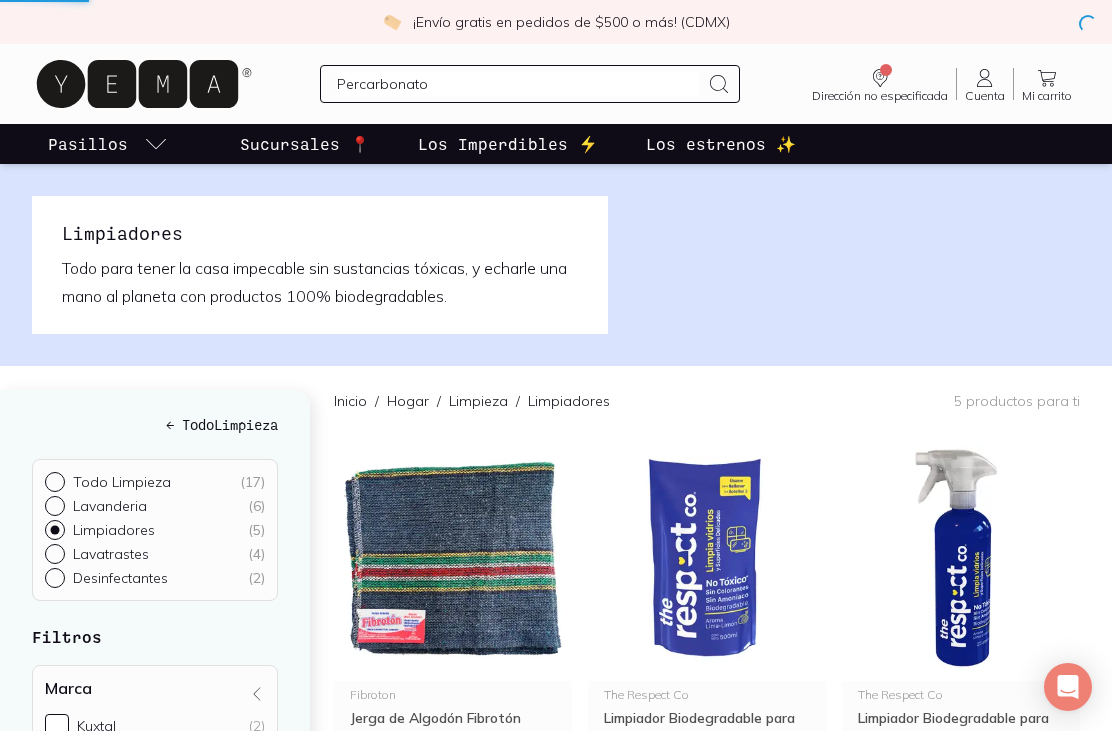 type 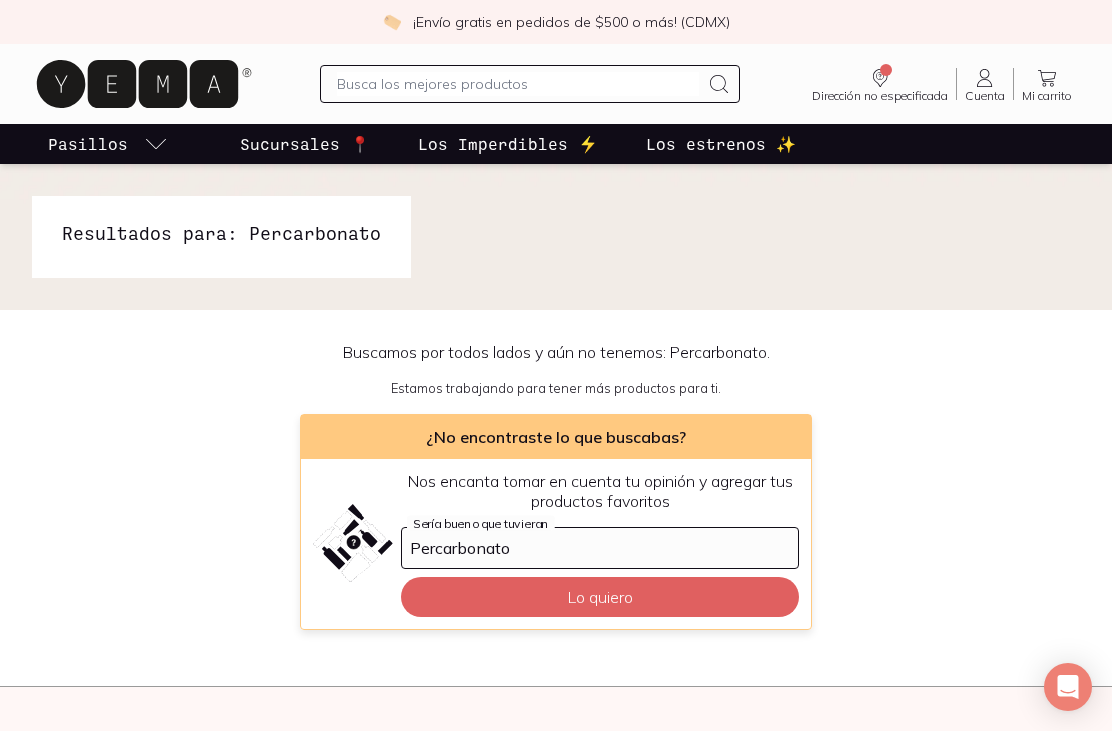click at bounding box center (517, 84) 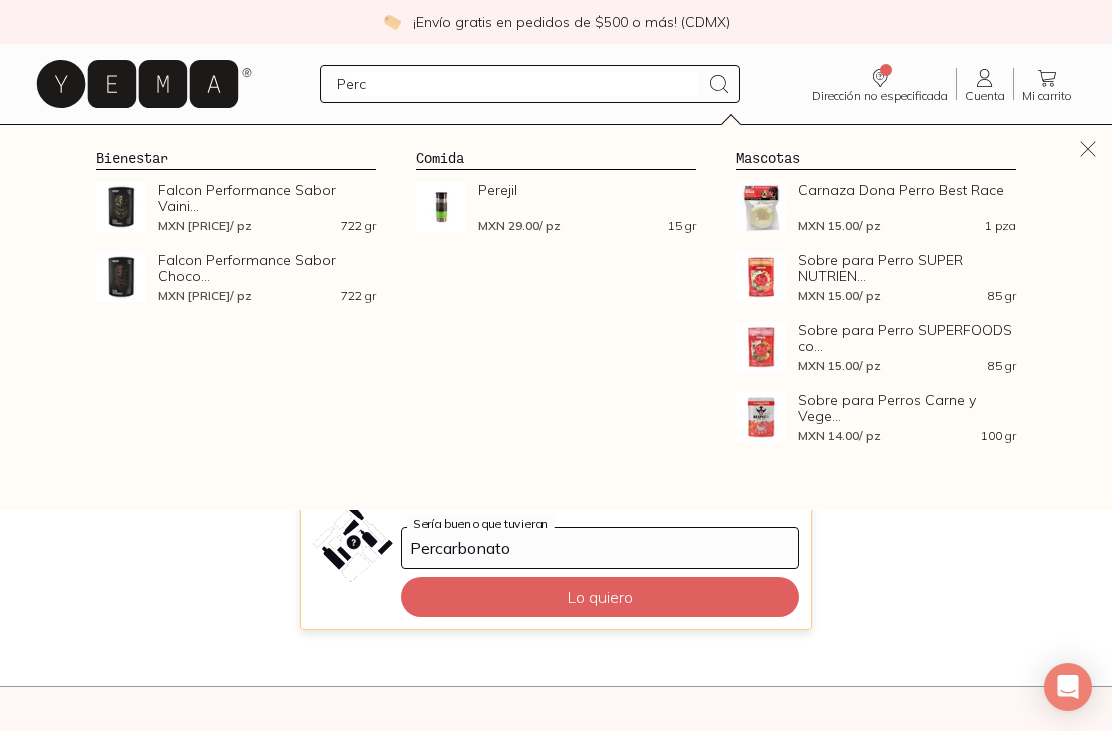 type on "Perca" 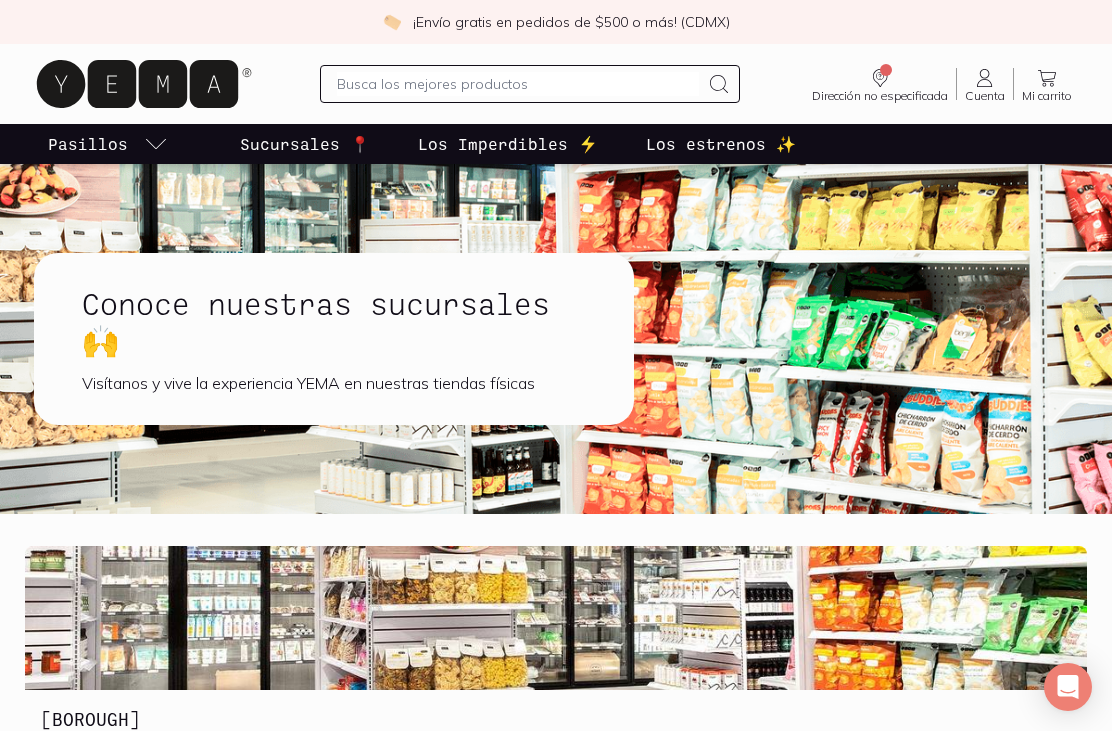scroll, scrollTop: 1453, scrollLeft: 0, axis: vertical 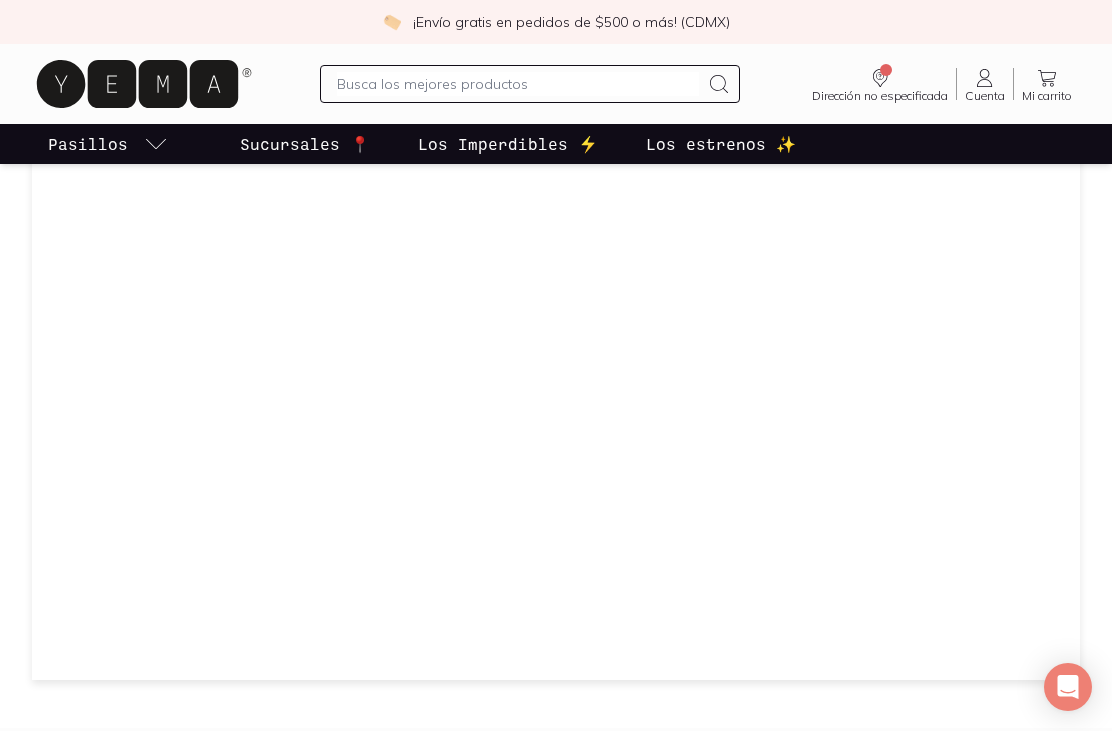 click at bounding box center (517, 84) 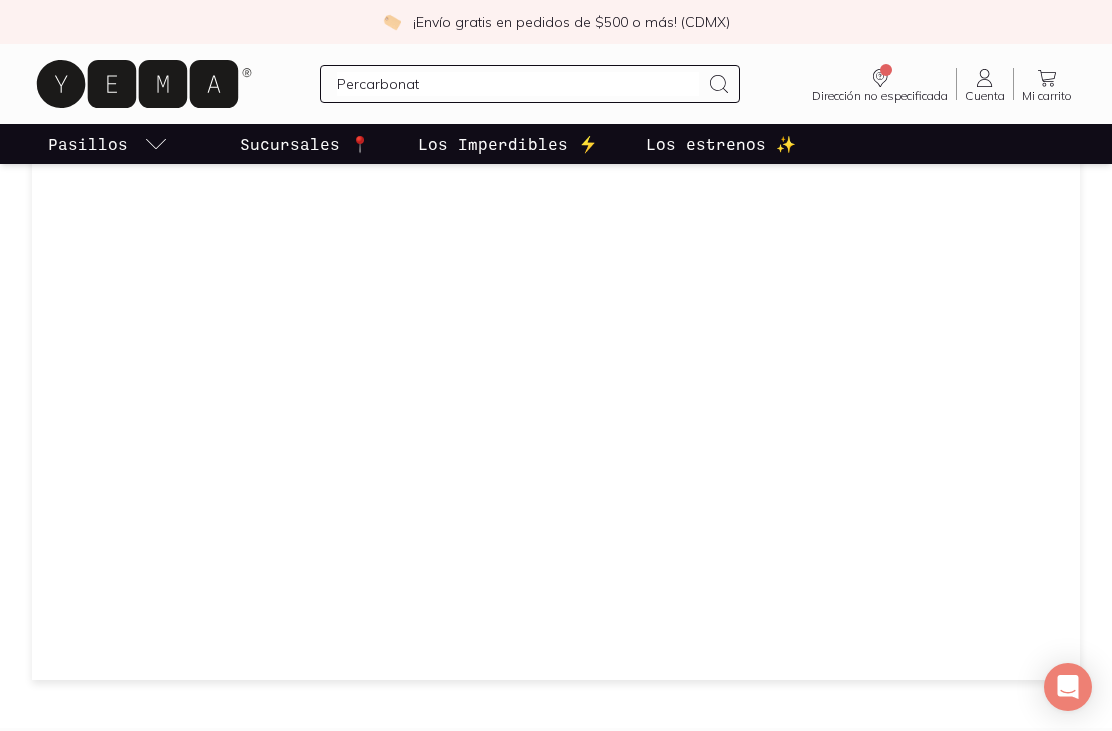 type on "Percarbonato" 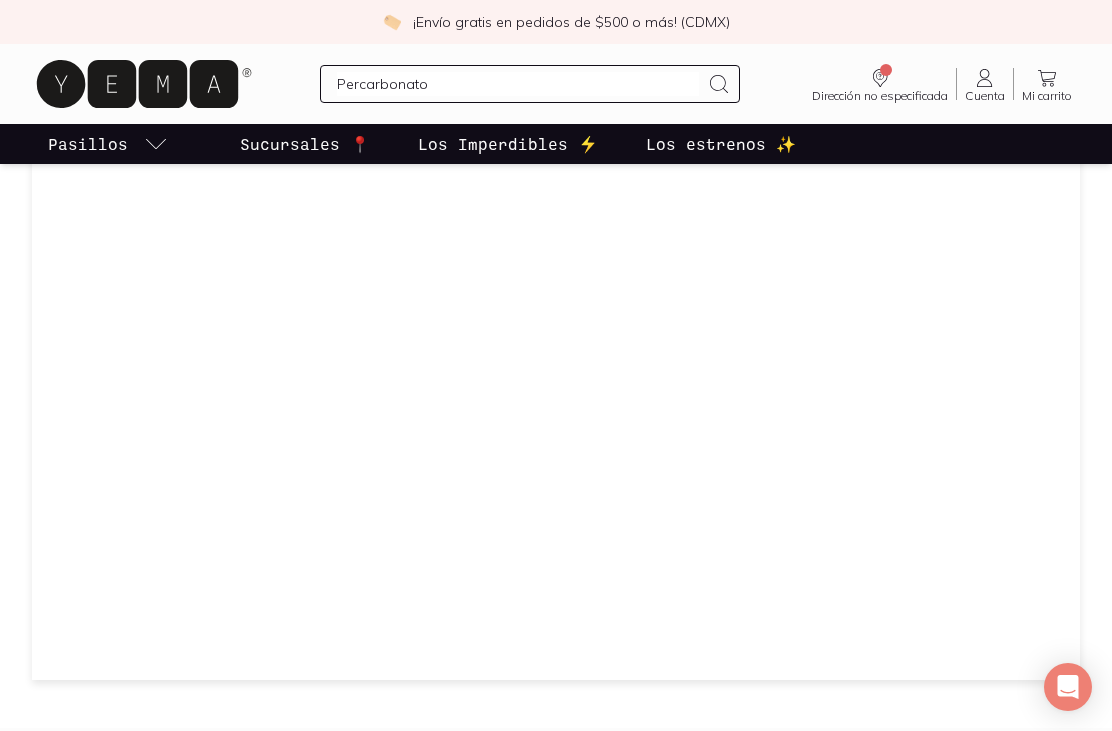 type 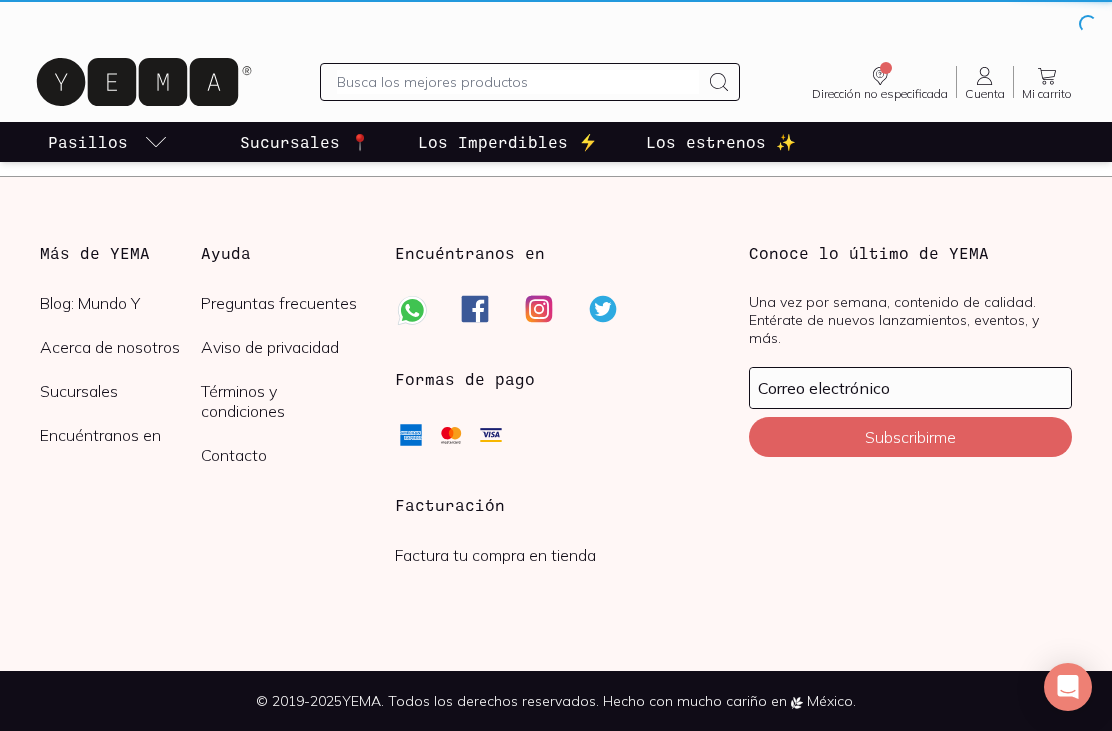 scroll, scrollTop: 0, scrollLeft: 0, axis: both 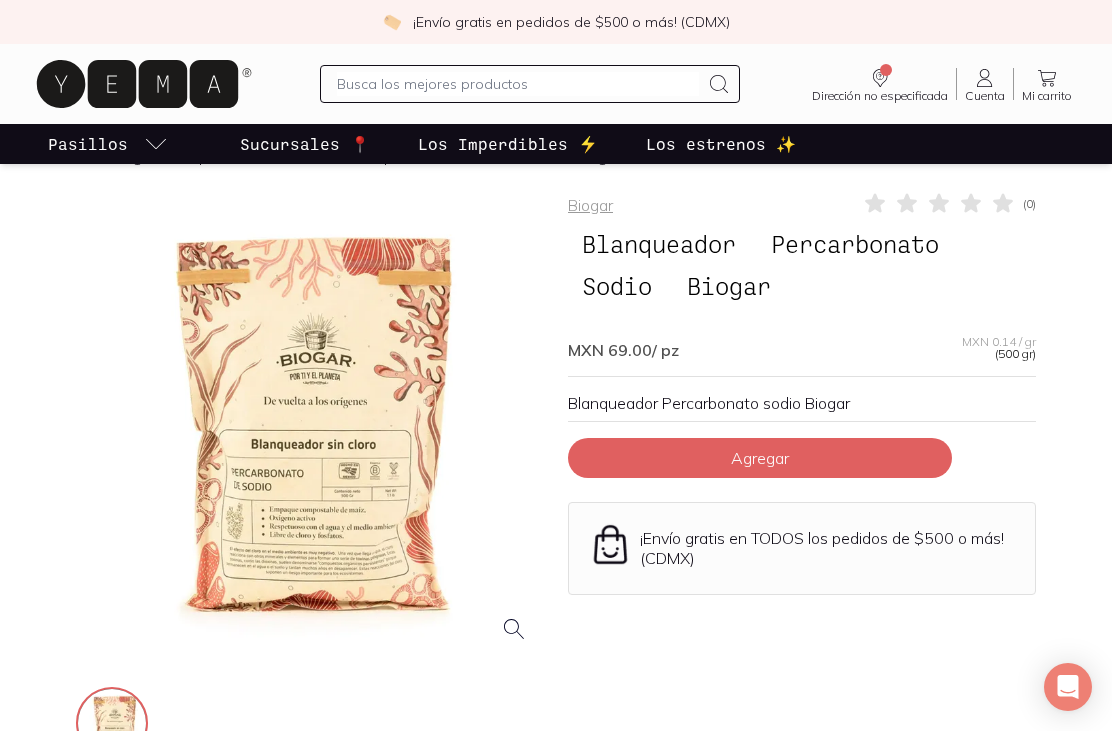 click at bounding box center (310, 425) 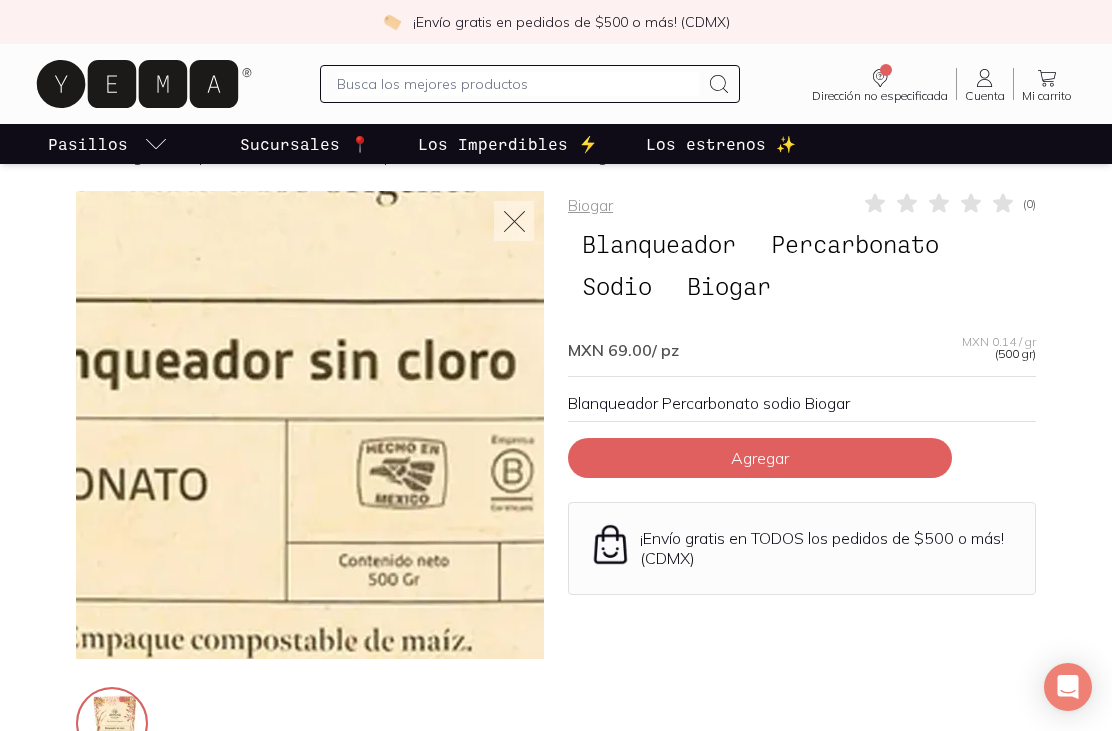click on "Sucursales 📍" at bounding box center [305, 144] 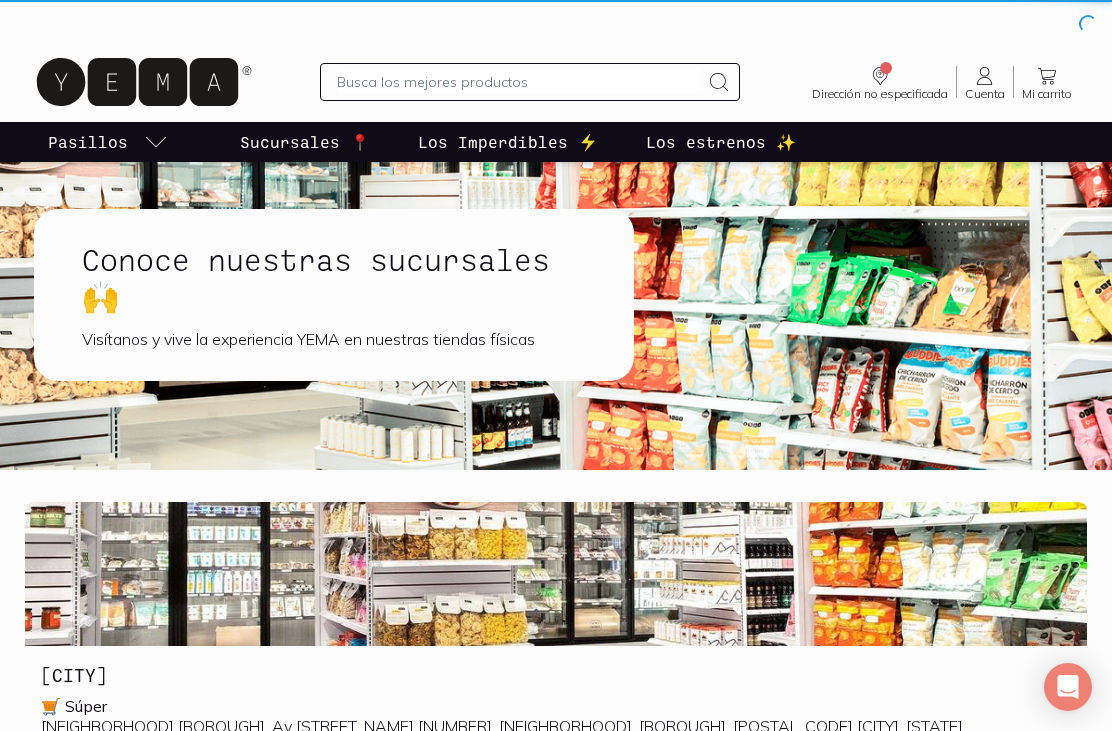 scroll, scrollTop: 0, scrollLeft: 0, axis: both 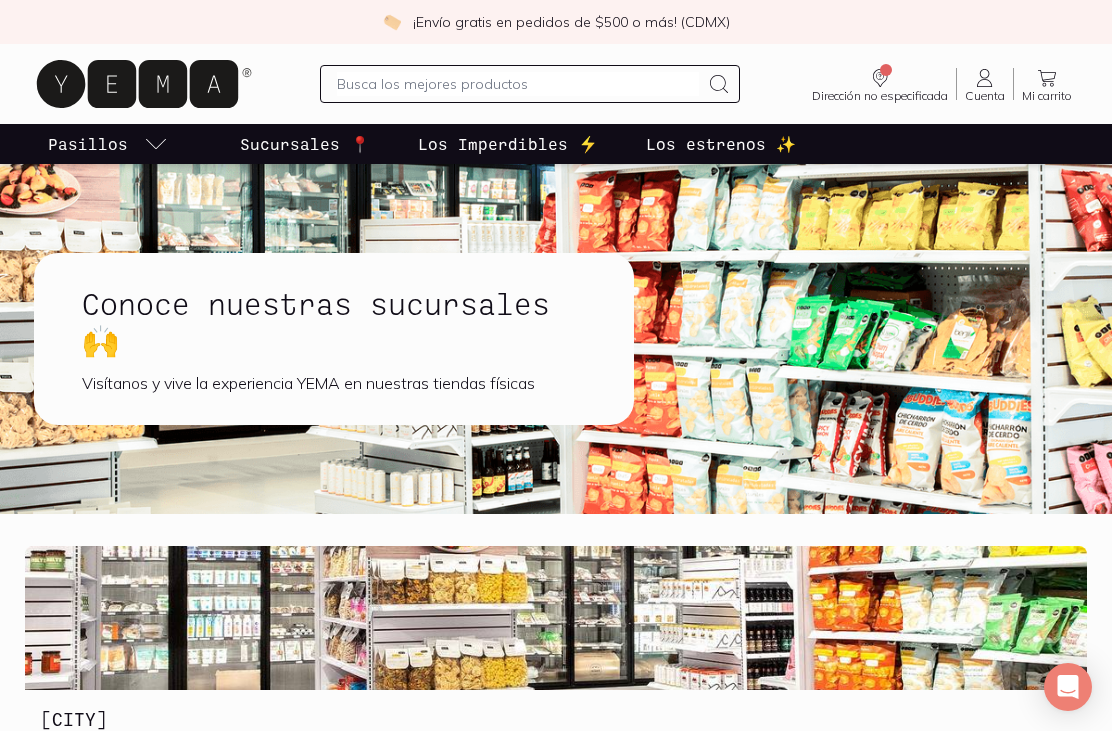 click on "Sucursales 📍" at bounding box center [305, 144] 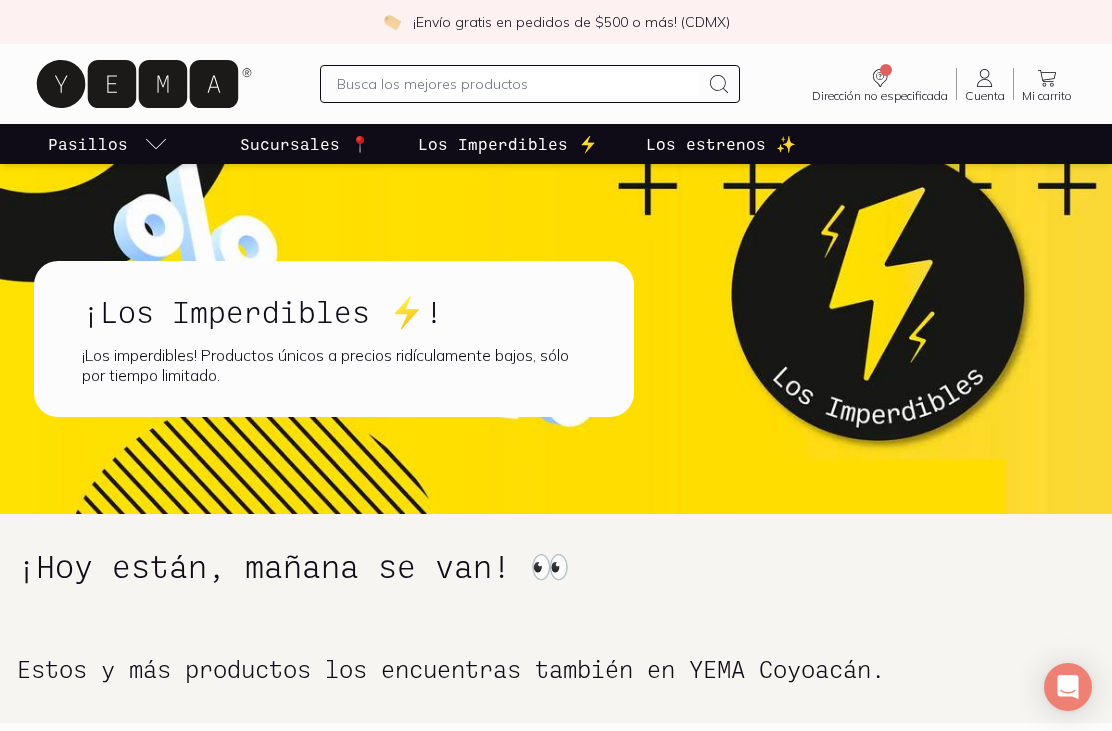 click on "Los Imperdibles ⚡️" at bounding box center (508, 144) 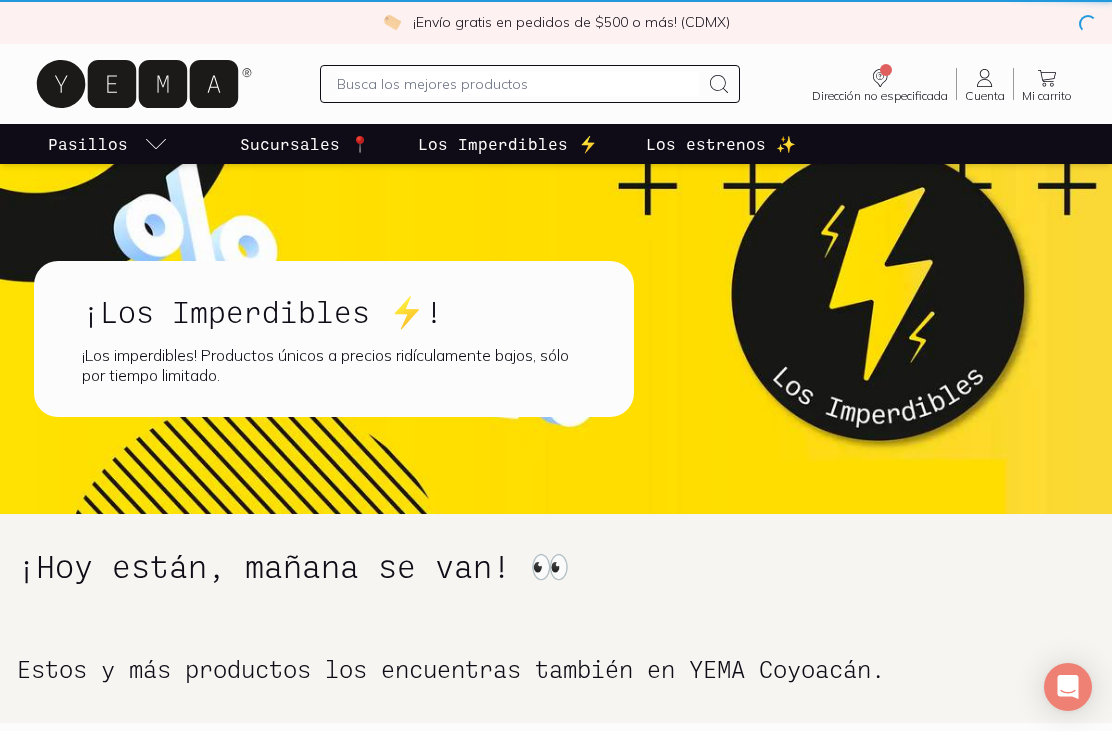 click on "Dirección no especificada Sin CP Estás viendo todo nuestro catálogo, algunos productos dependen de la dirección de entrega. Selecciona tu código postal para ver los productos disponibles en tu zona. Buscar Buscar Cuenta Cuenta Mi carrito Carrito" at bounding box center (556, 84) 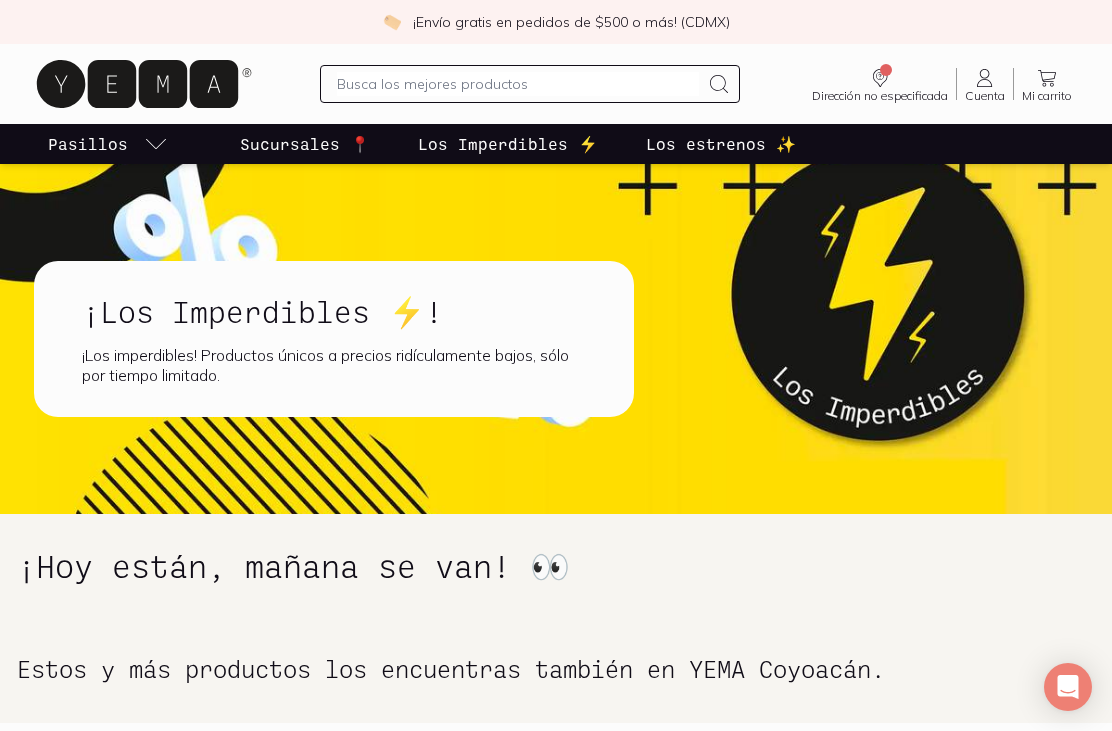 click on "Sucursales 📍" at bounding box center (305, 144) 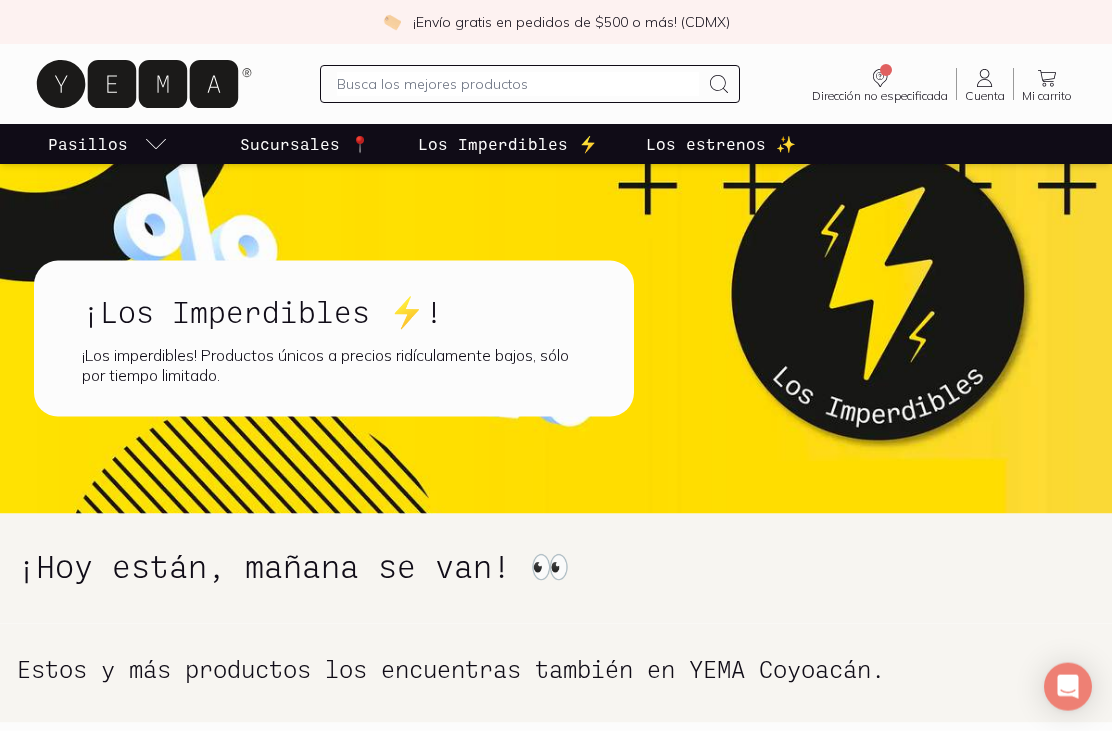scroll, scrollTop: 53, scrollLeft: 0, axis: vertical 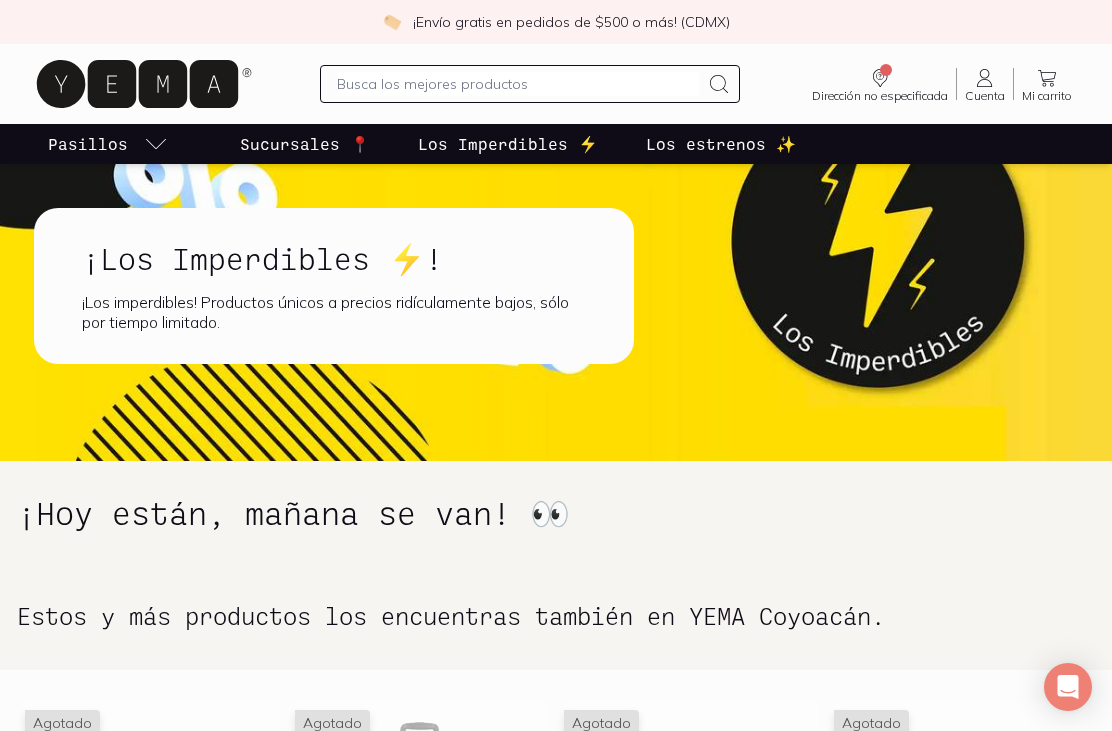 click at bounding box center [517, 84] 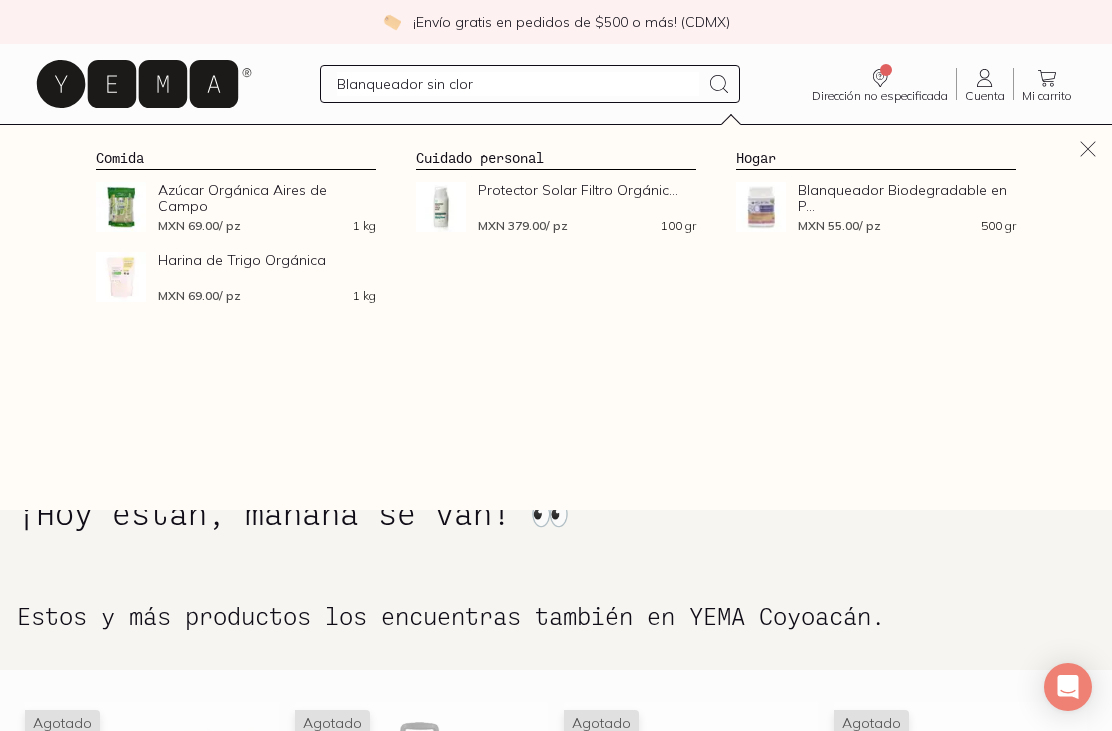 type on "Blanqueador sin cloro" 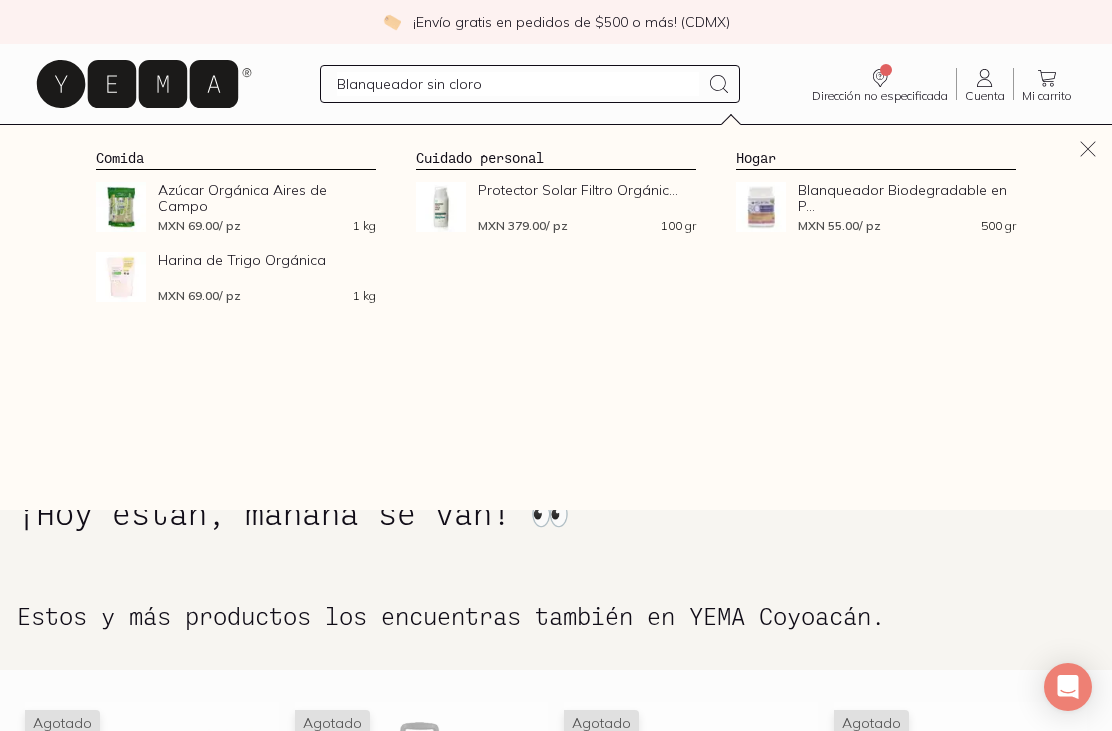 type 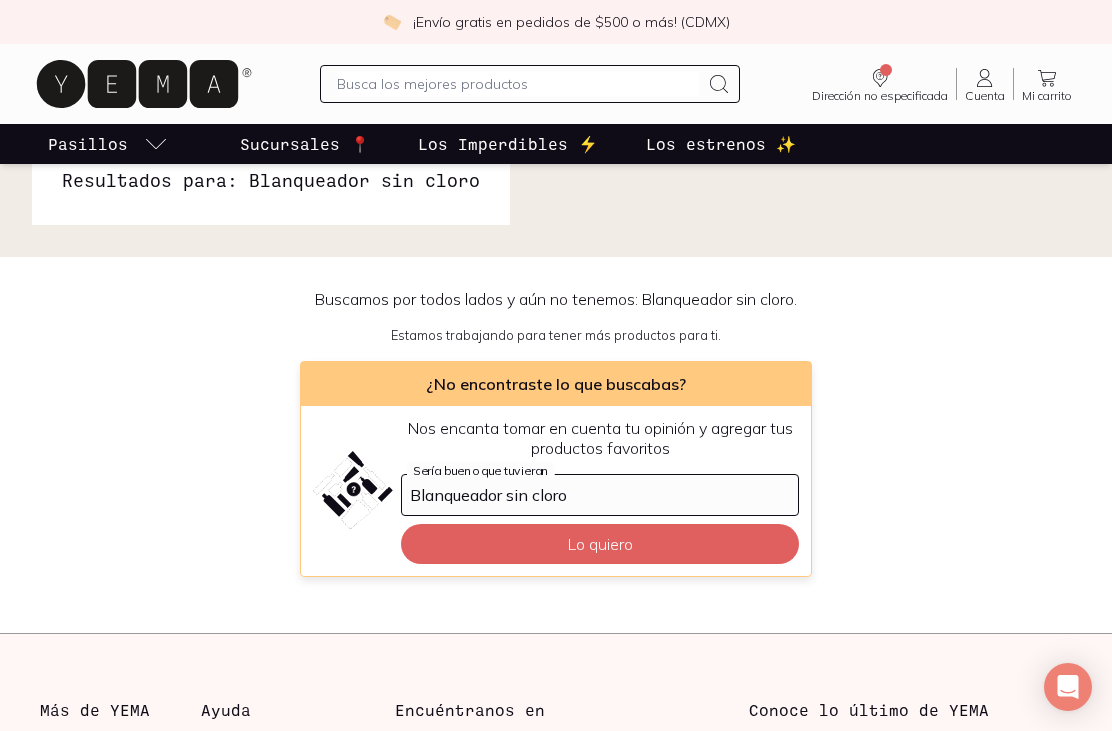 click at bounding box center [517, 84] 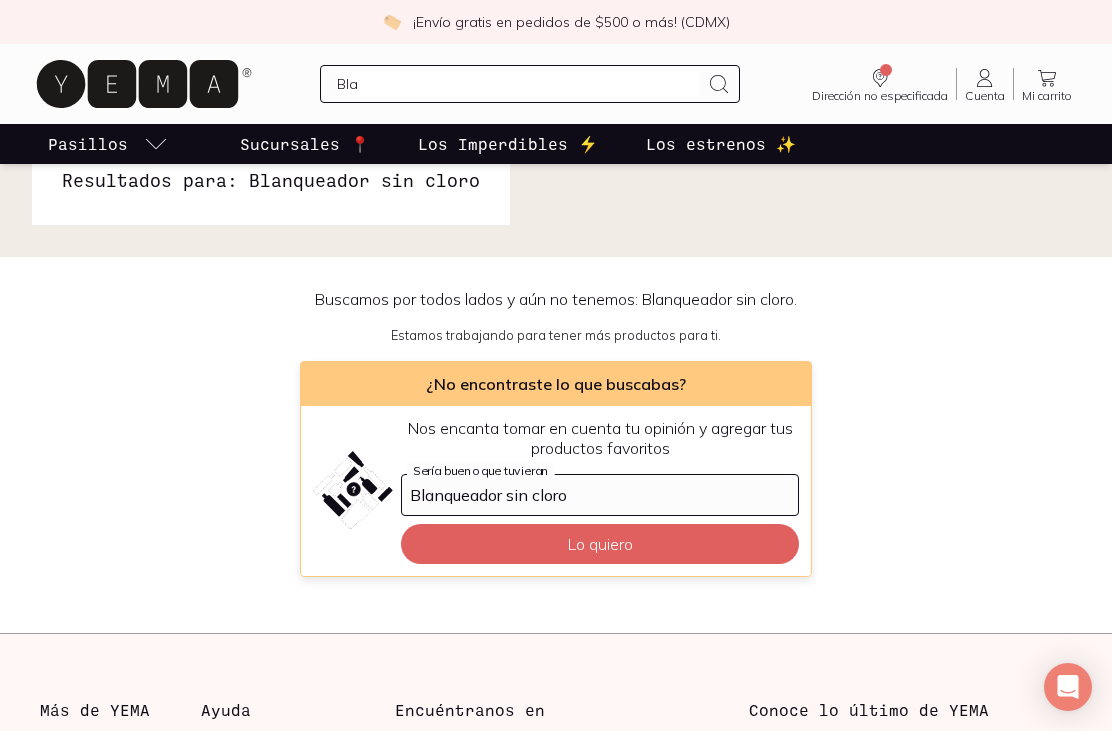type on "Blan" 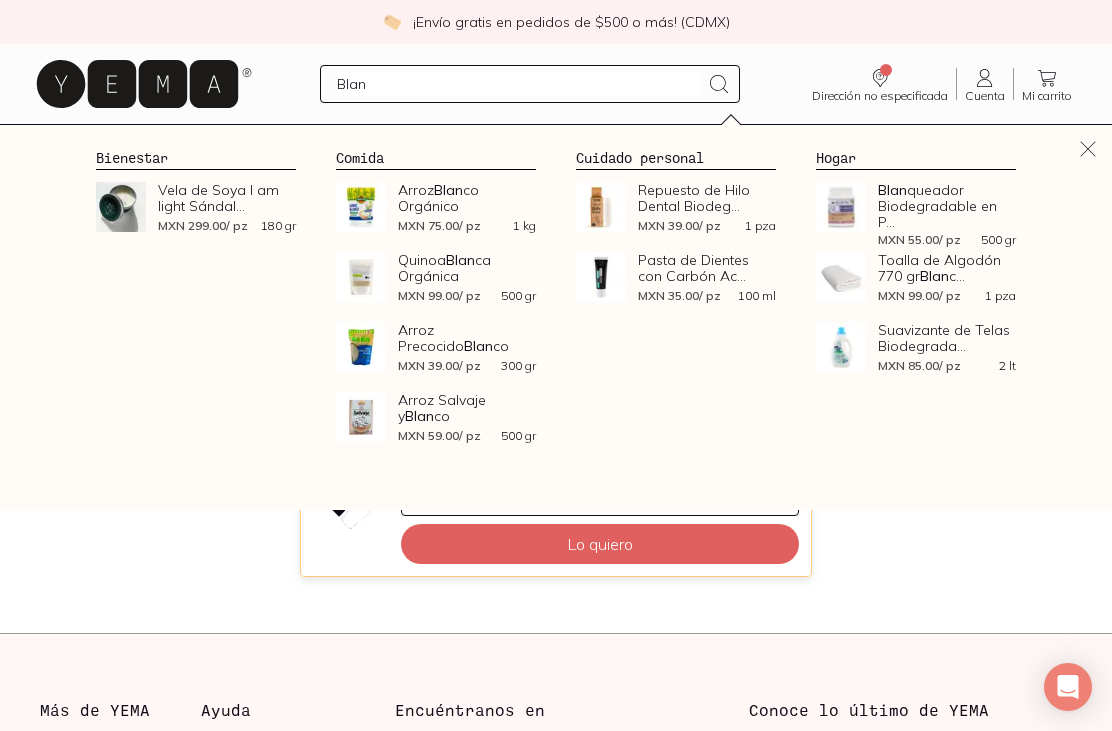 click on "Blan queador Biodegradable en P..." 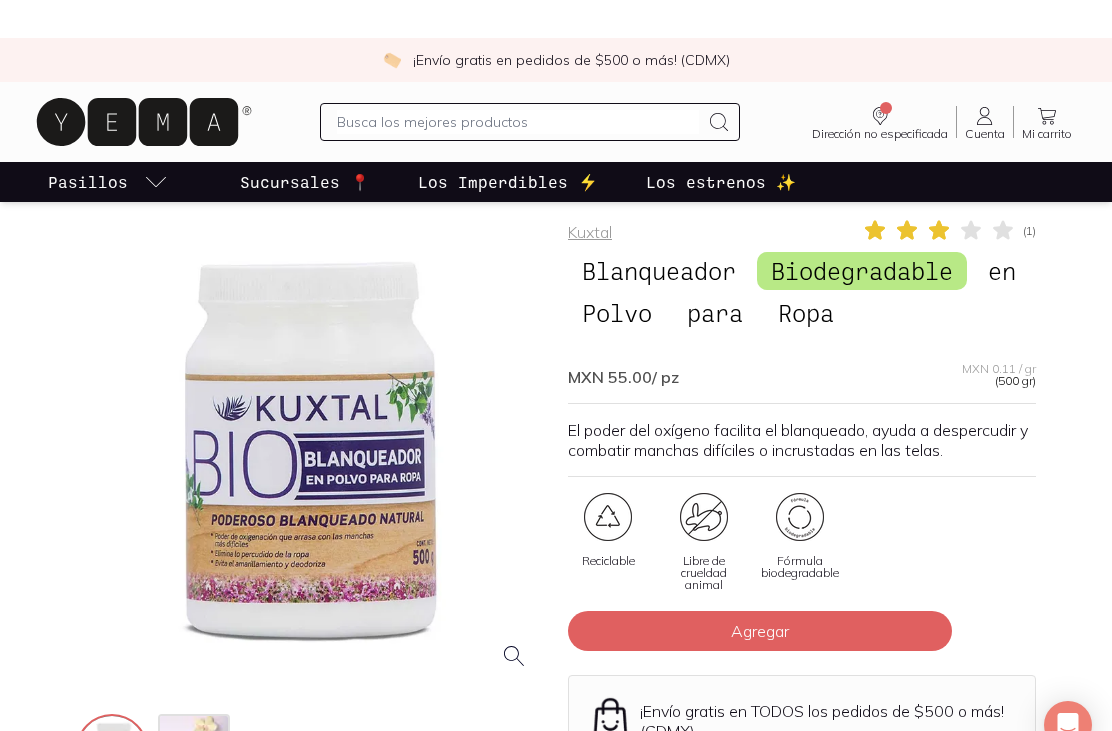scroll, scrollTop: 11, scrollLeft: 0, axis: vertical 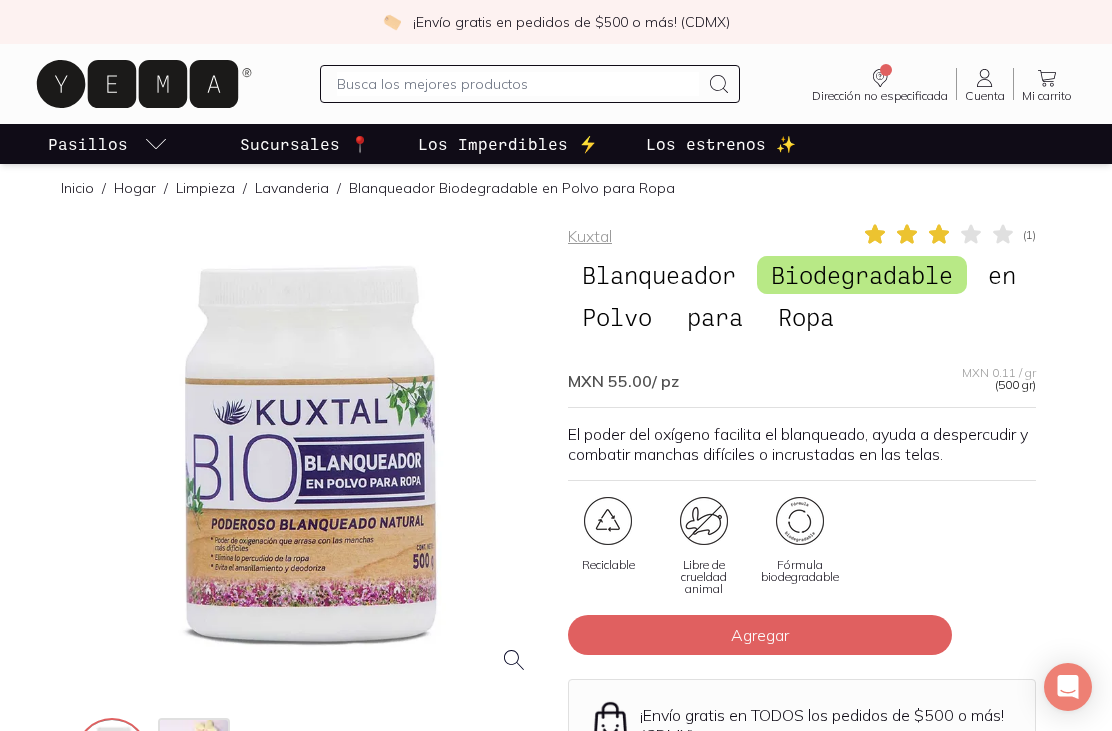 click at bounding box center (310, 456) 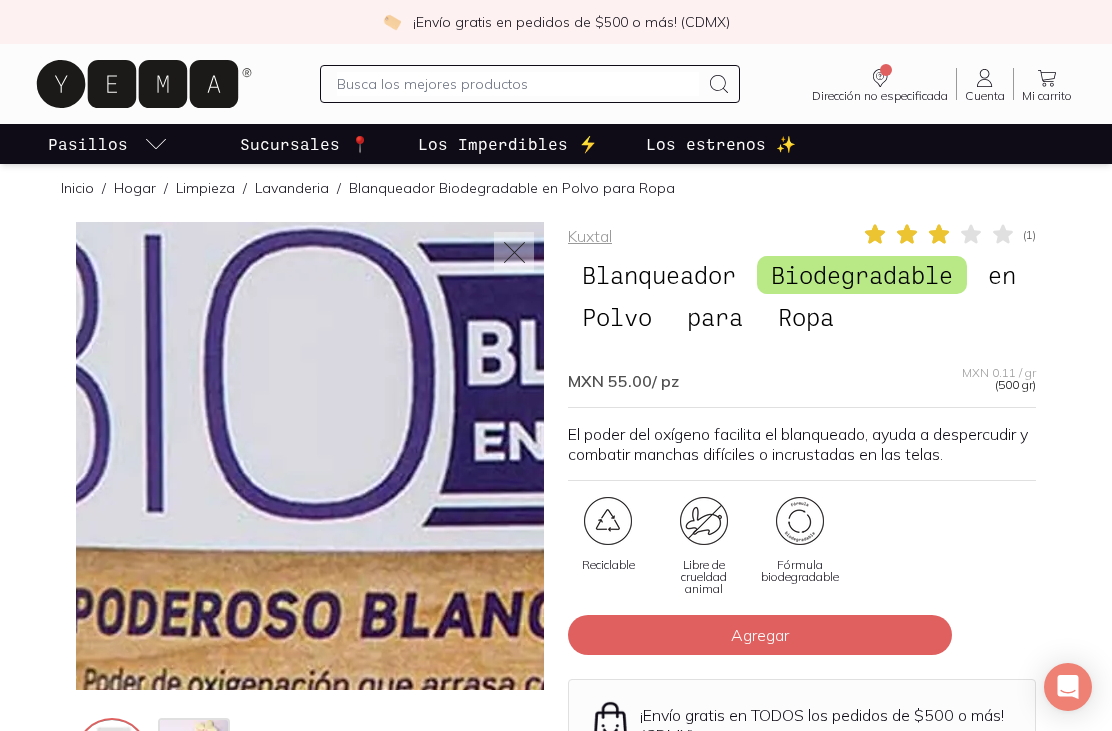 click at bounding box center [196, 756] 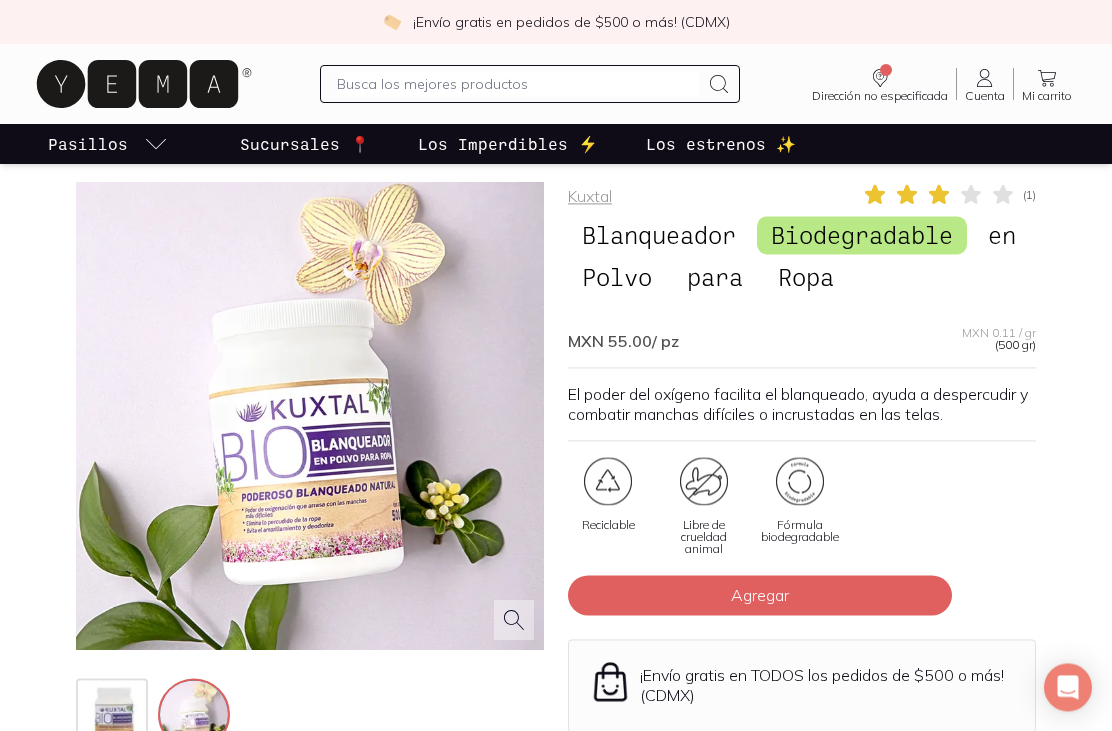 scroll, scrollTop: 6, scrollLeft: 0, axis: vertical 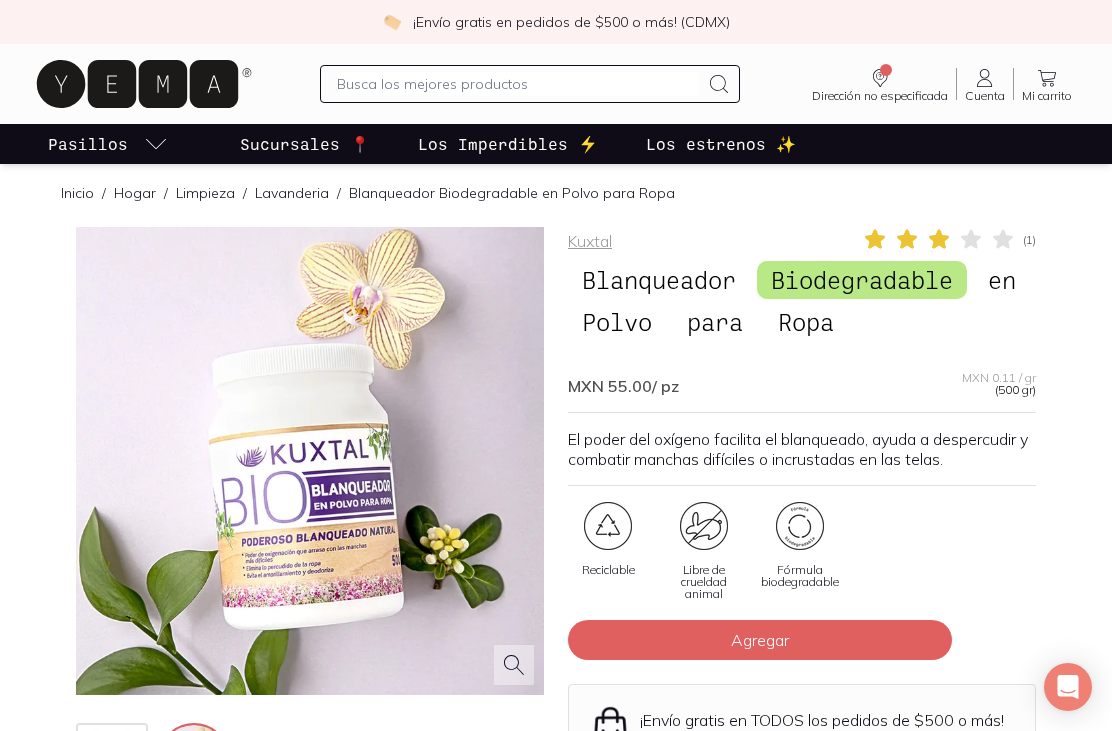 click at bounding box center (310, 461) 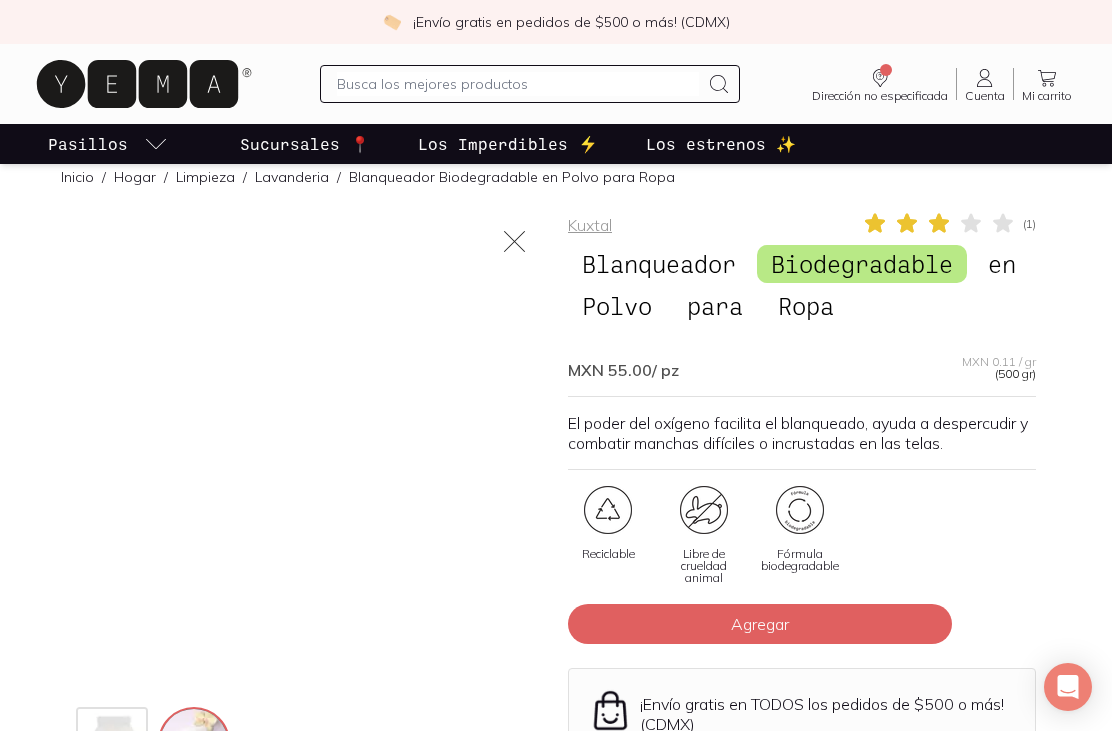 scroll, scrollTop: 14, scrollLeft: 0, axis: vertical 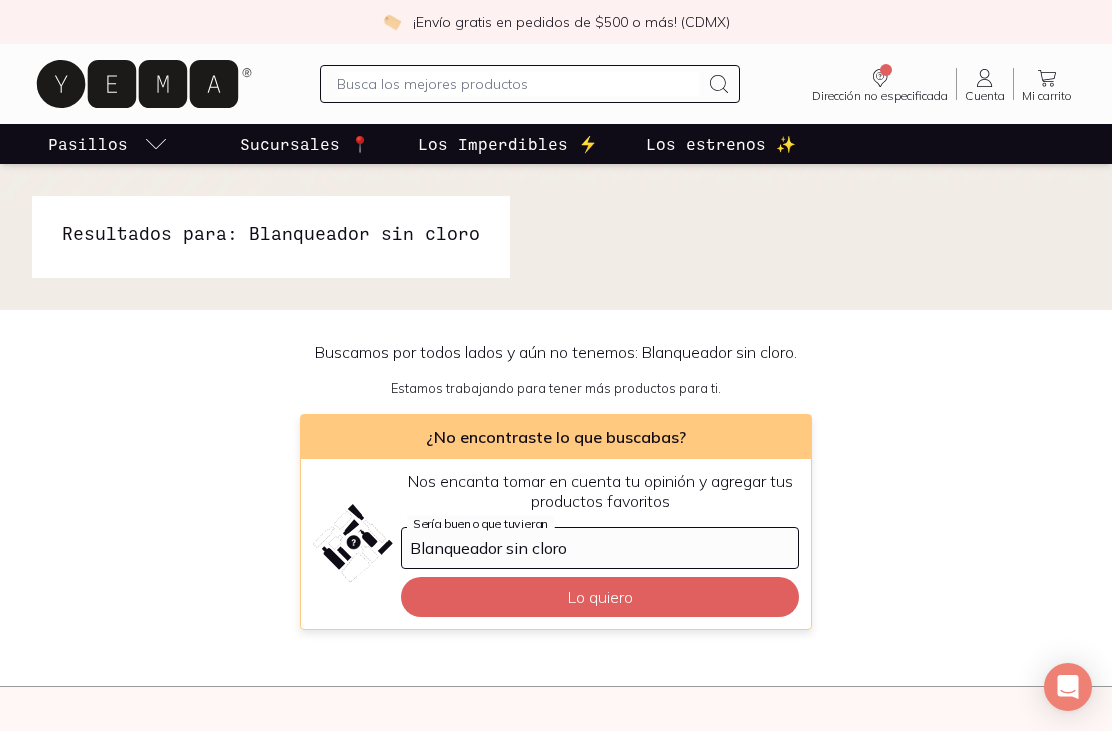 click on "Resultados para: Blanqueador sin cloro" at bounding box center [271, 233] 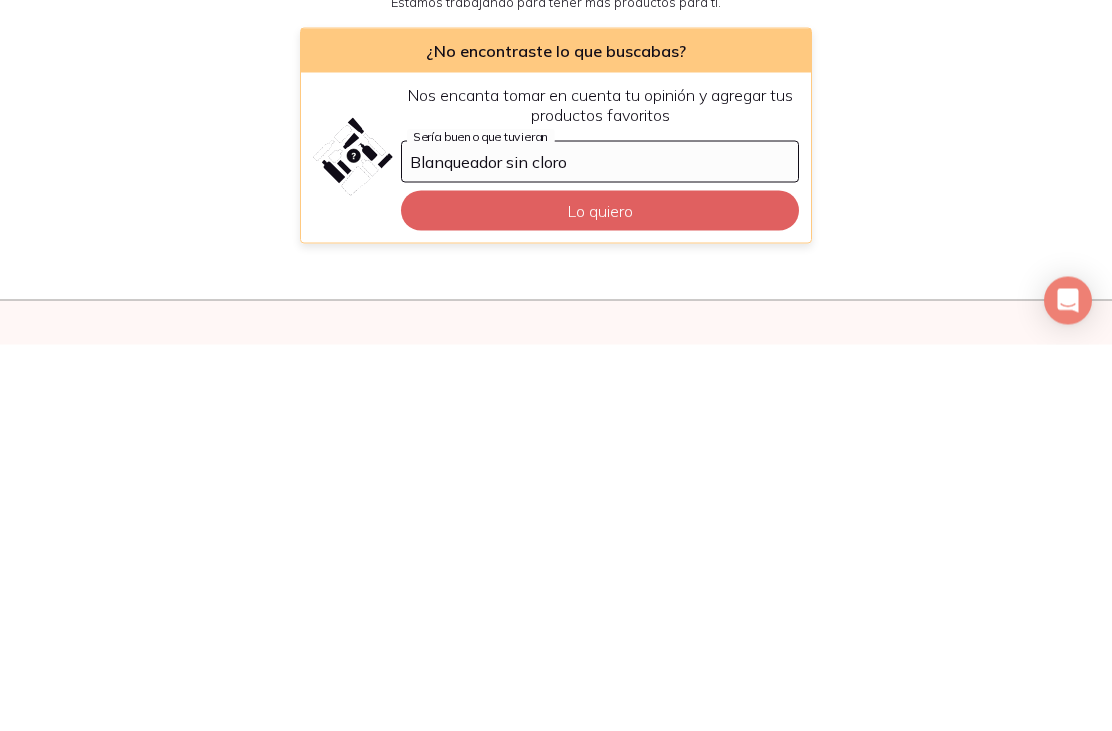 click on "Lo quiero" at bounding box center [600, 597] 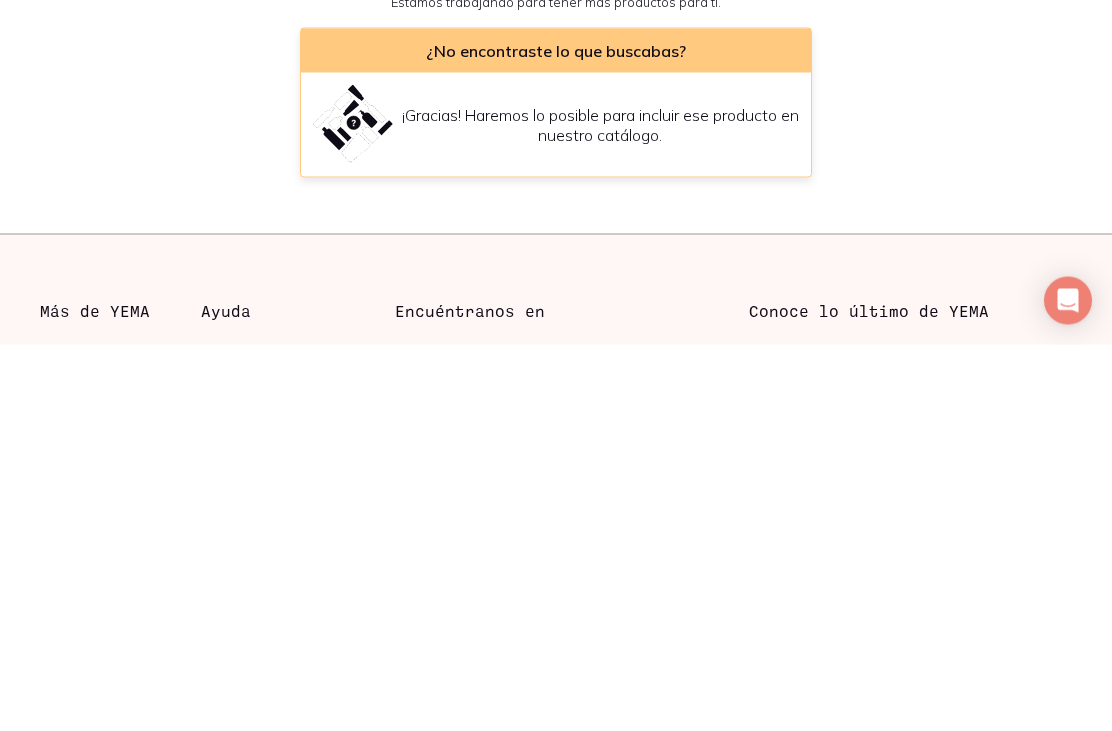 scroll, scrollTop: 387, scrollLeft: 0, axis: vertical 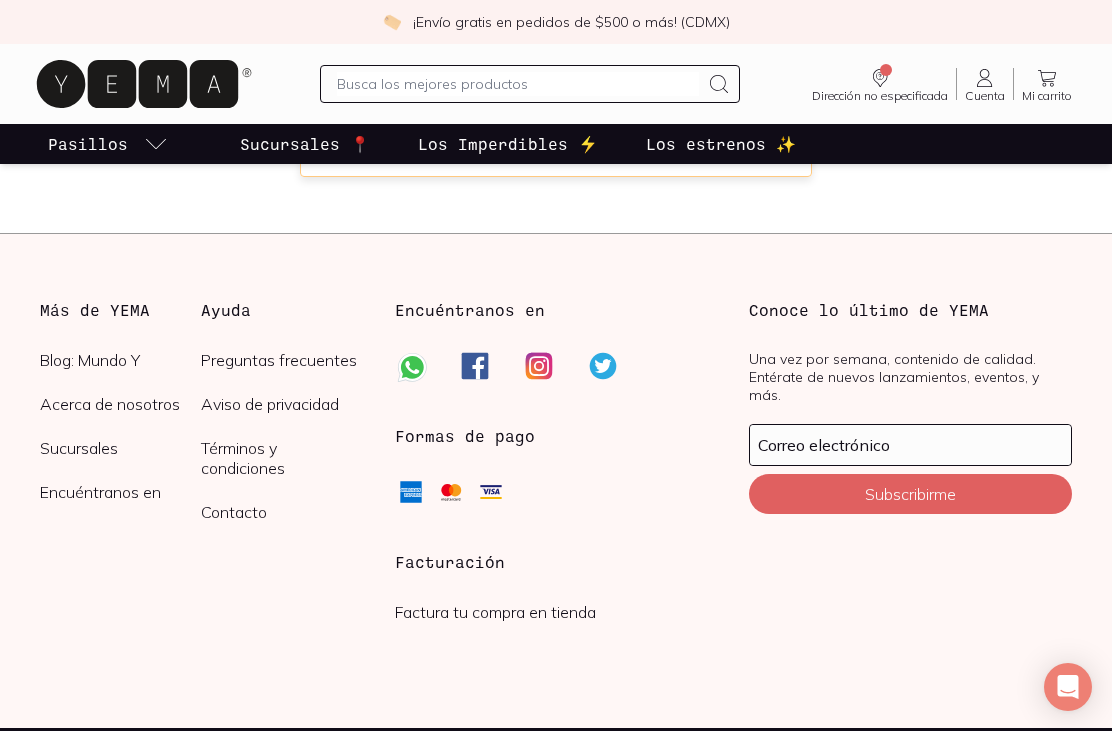 click at bounding box center [517, 84] 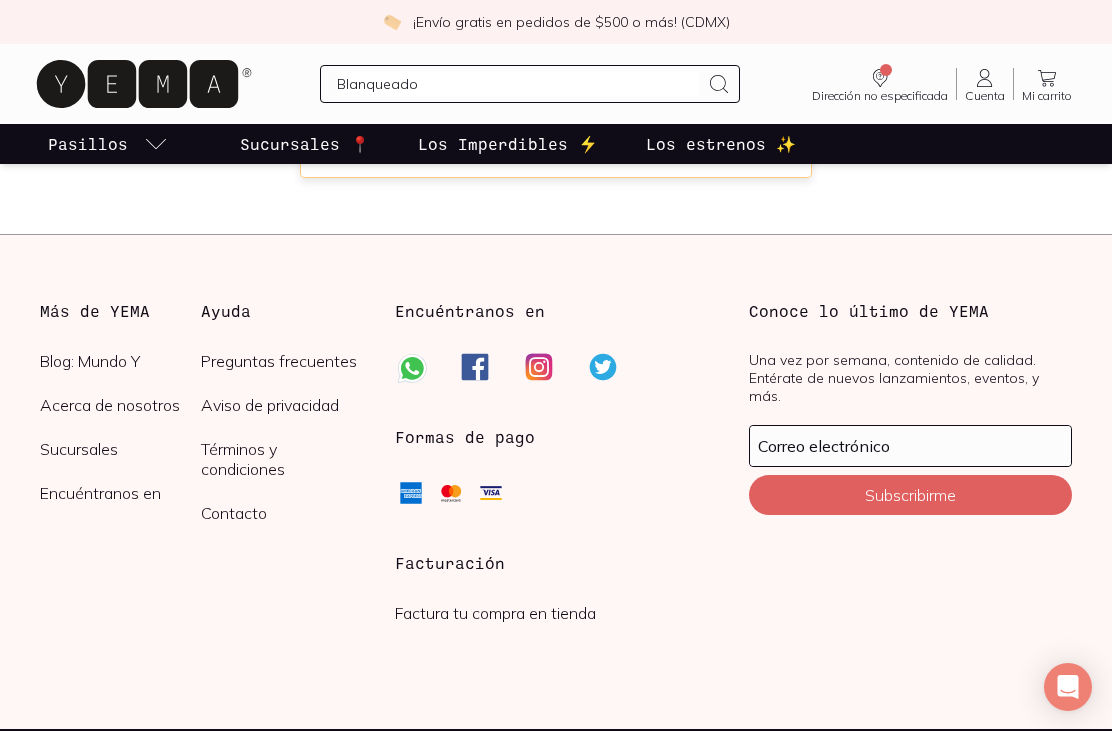 type on "Blanqueador" 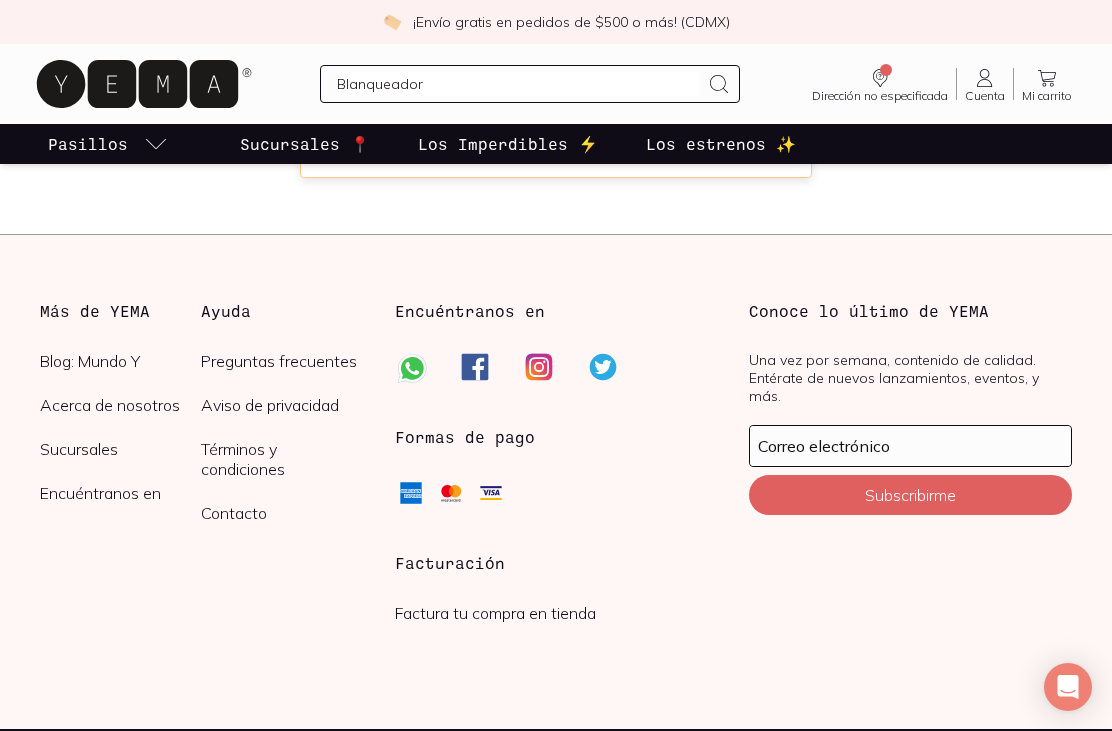 type 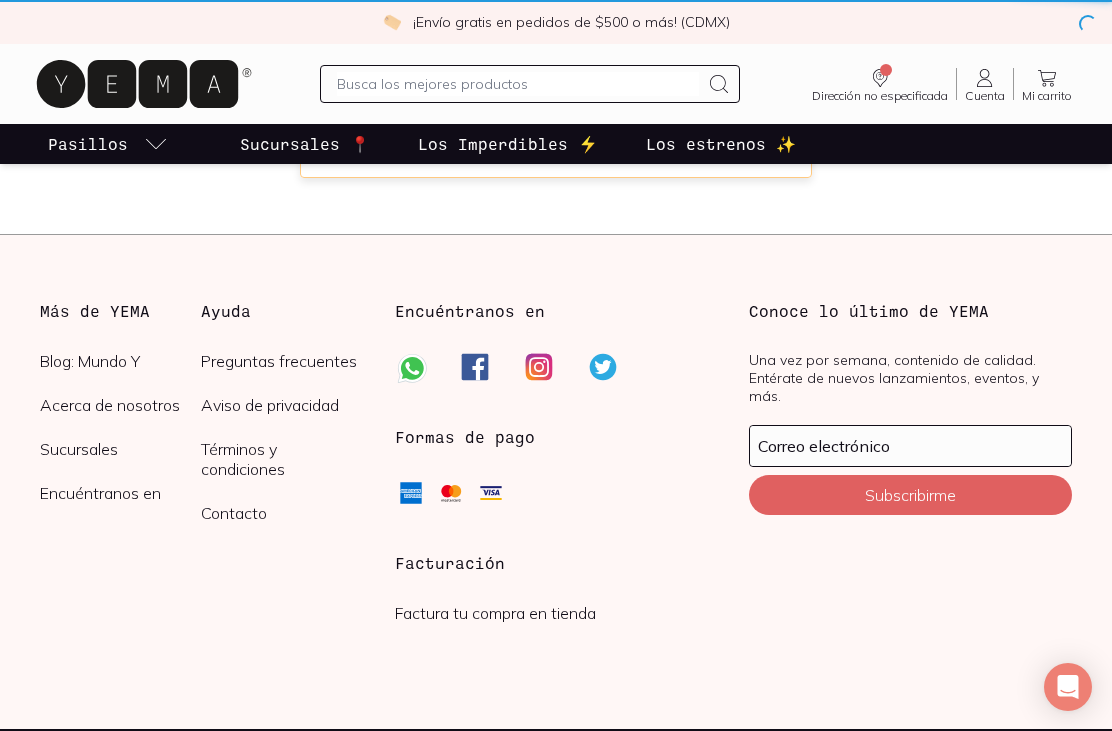 scroll, scrollTop: 0, scrollLeft: 0, axis: both 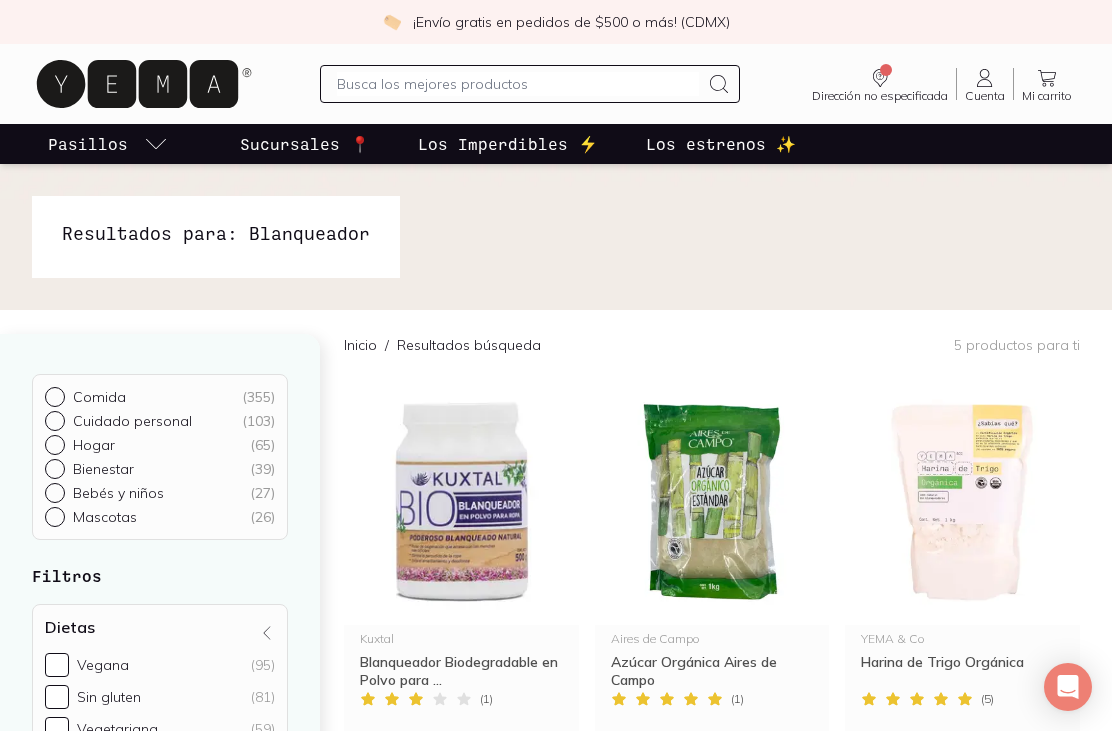 click at bounding box center (556, 237) 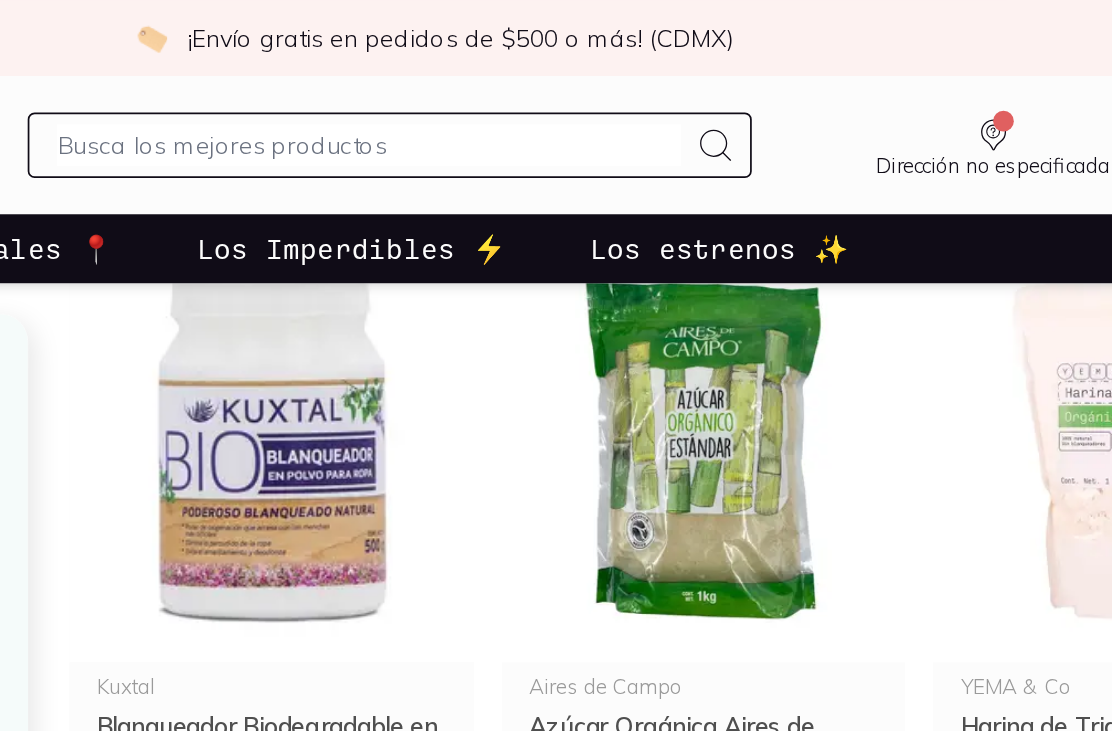 scroll, scrollTop: 236, scrollLeft: 0, axis: vertical 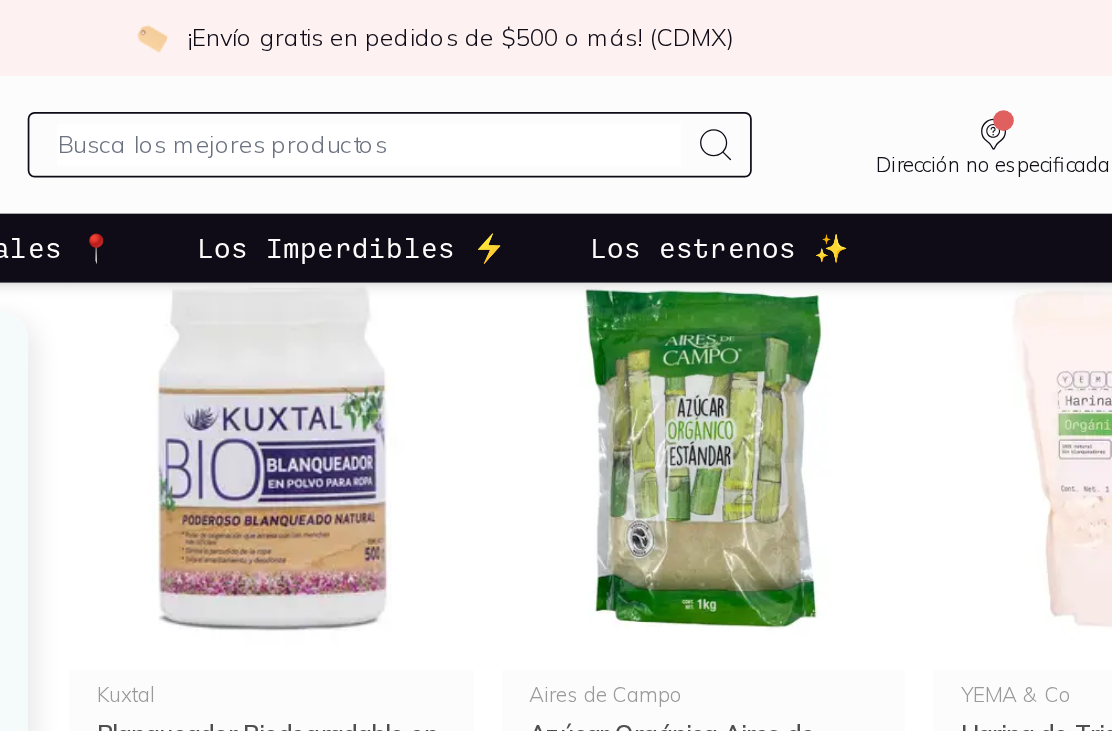 click at bounding box center [461, 266] 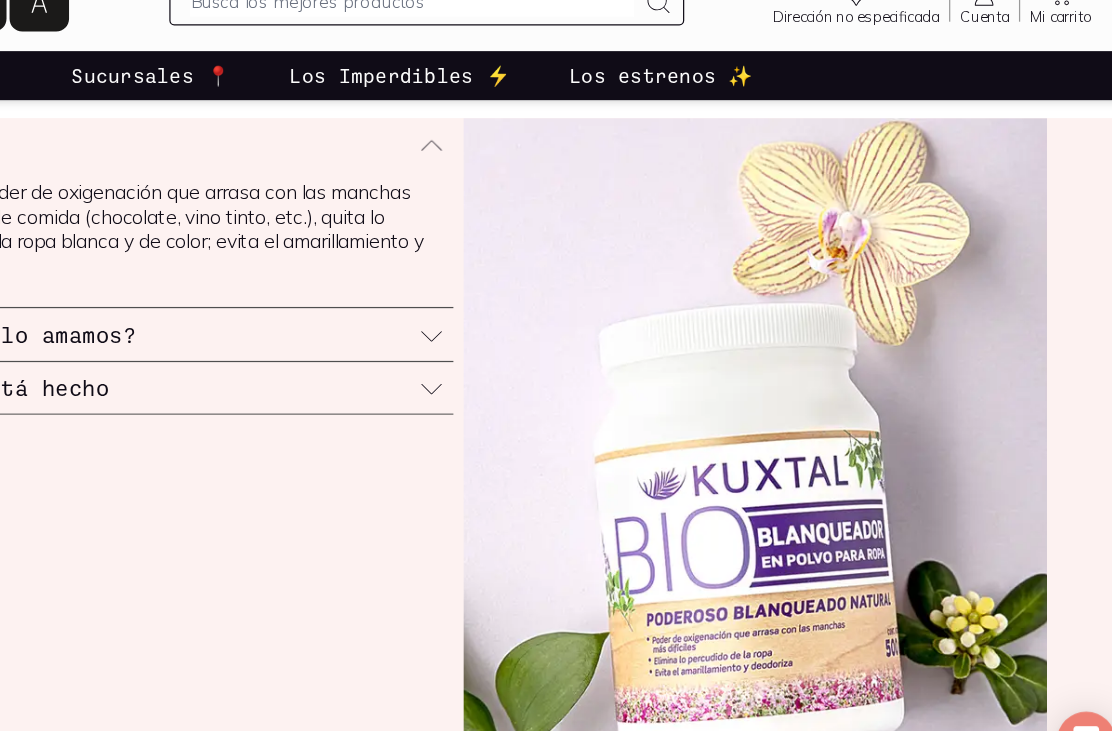 scroll, scrollTop: 643, scrollLeft: 0, axis: vertical 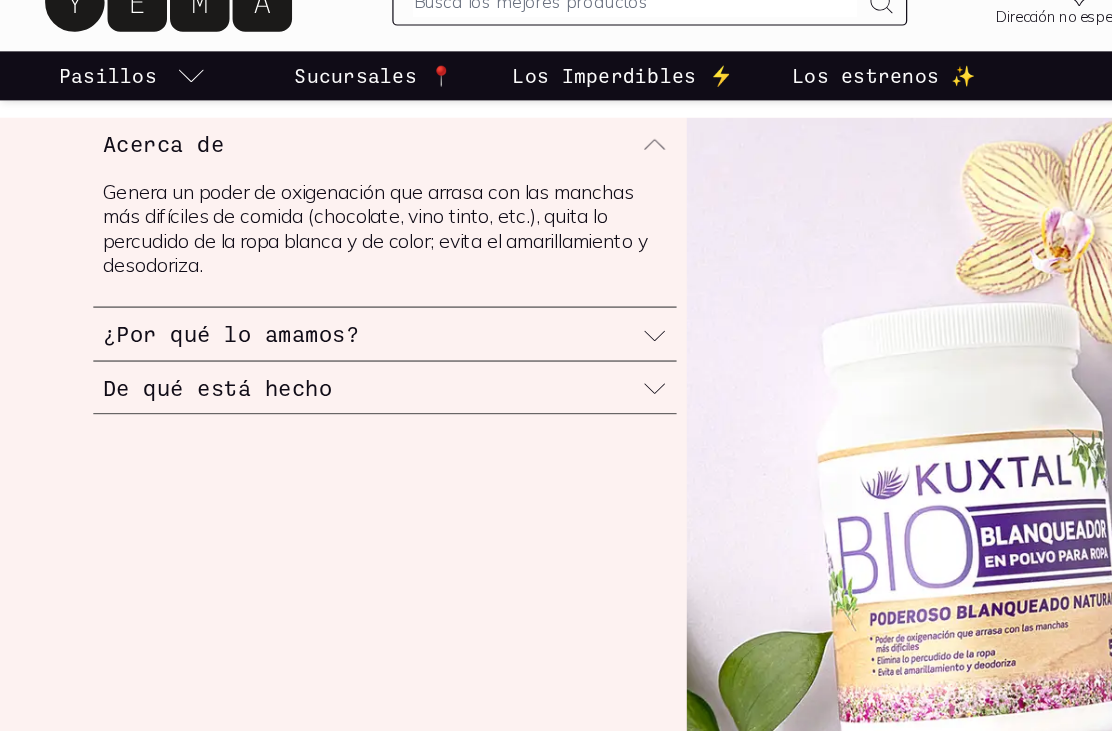 click on "De qué está hecho" at bounding box center [314, 398] 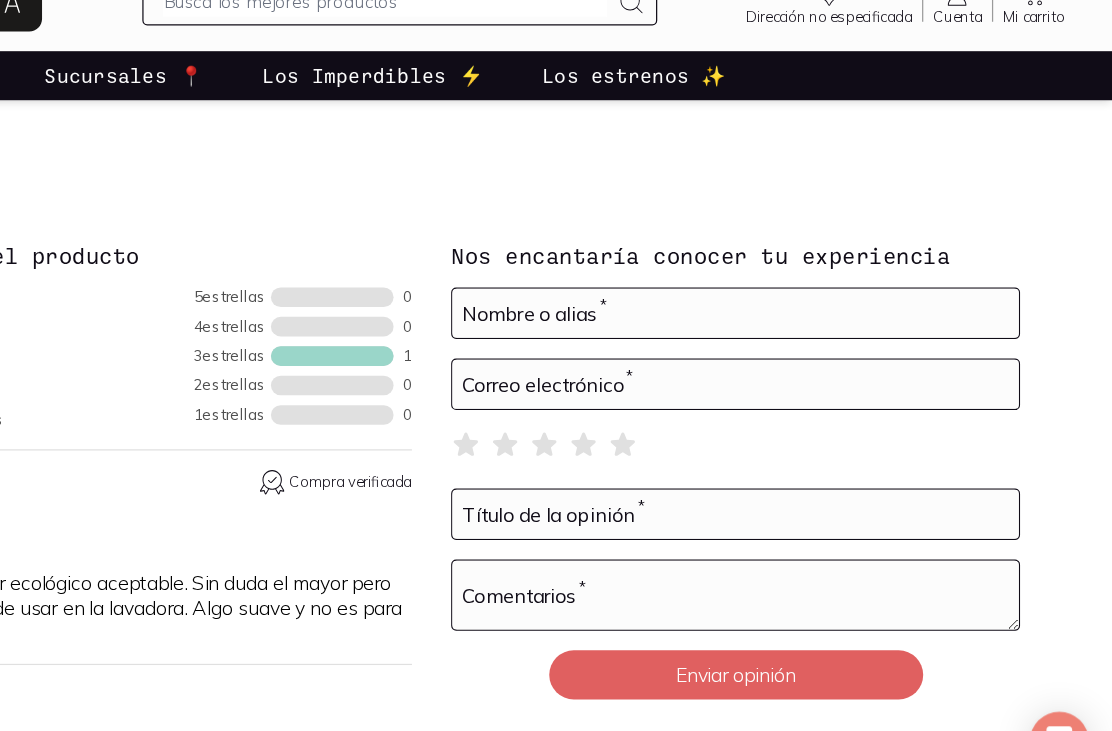 scroll, scrollTop: 1861, scrollLeft: 0, axis: vertical 